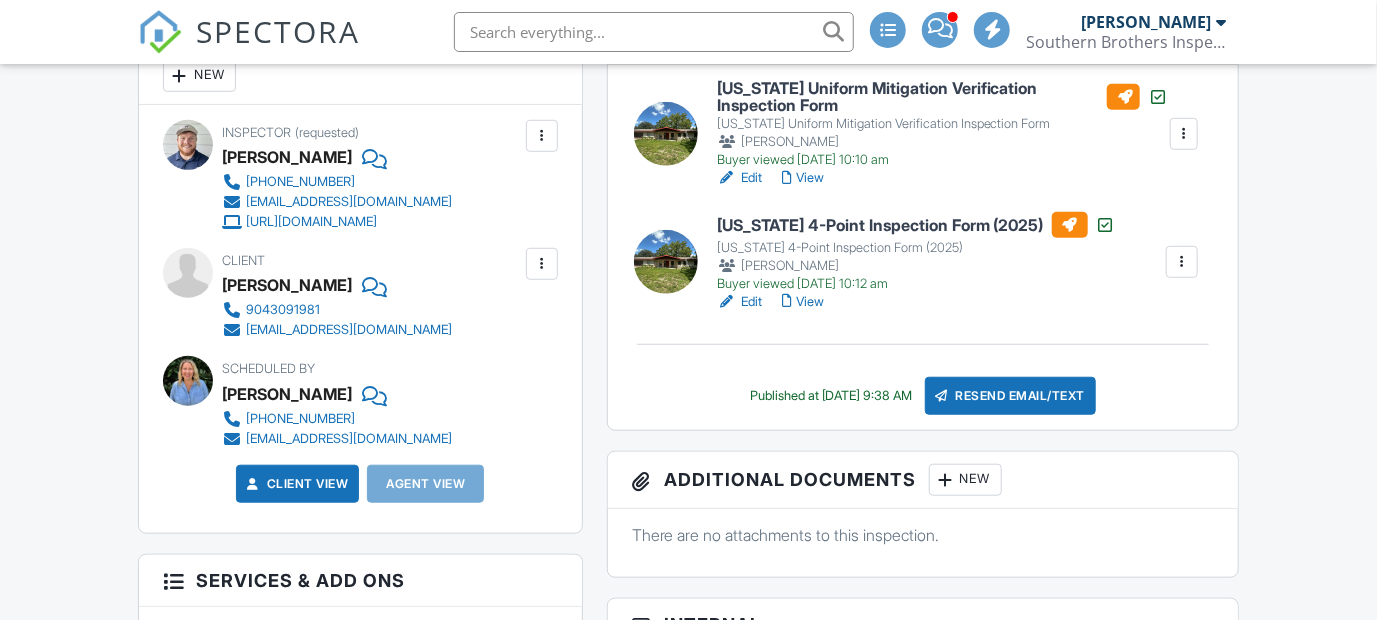 scroll, scrollTop: 600, scrollLeft: 0, axis: vertical 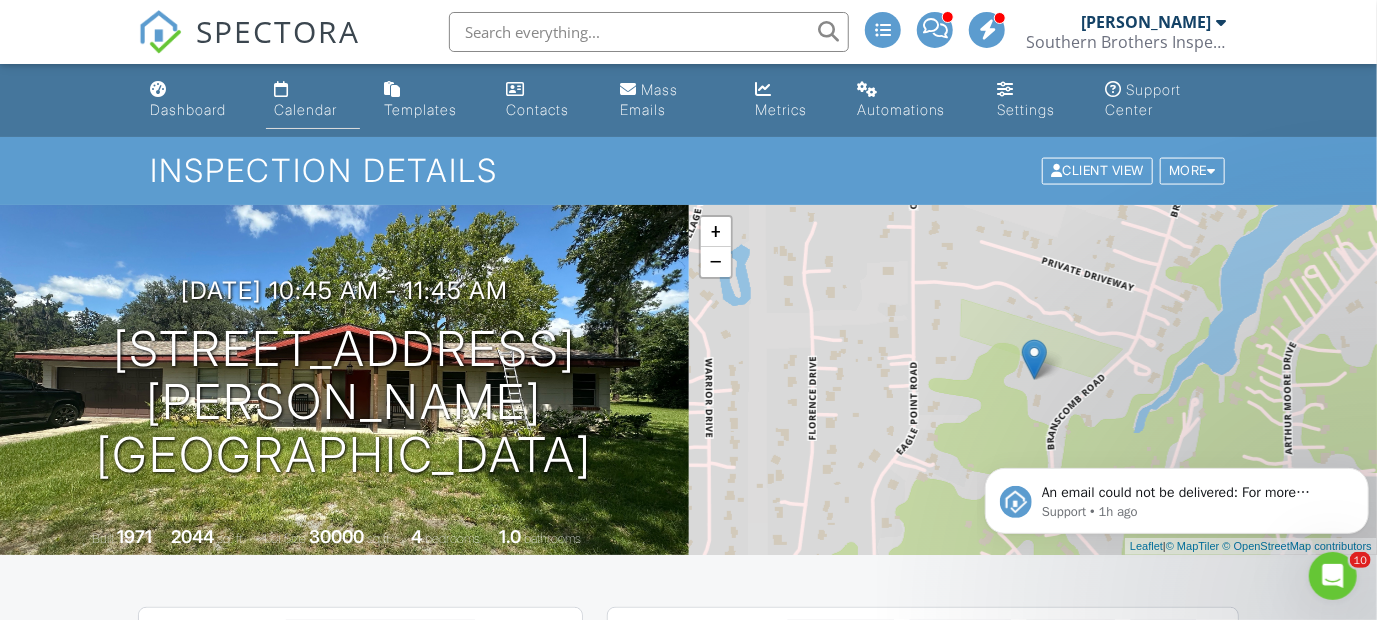 click on "Calendar" at bounding box center (305, 109) 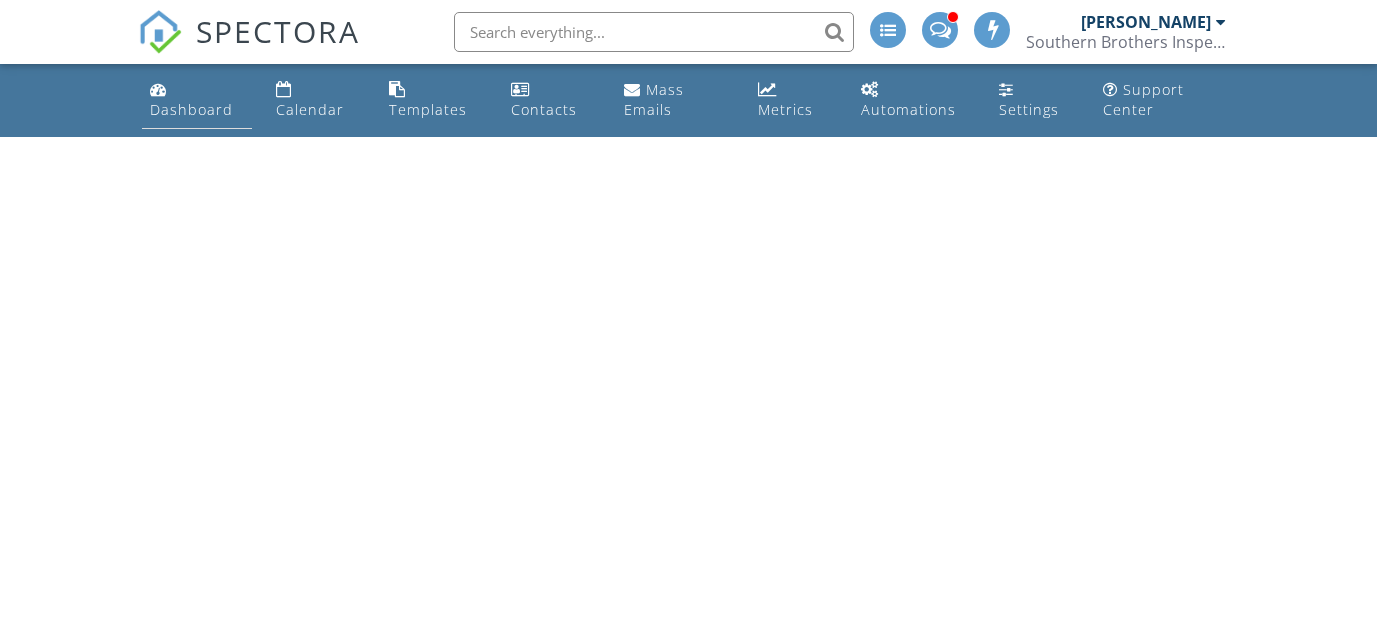 scroll, scrollTop: 0, scrollLeft: 0, axis: both 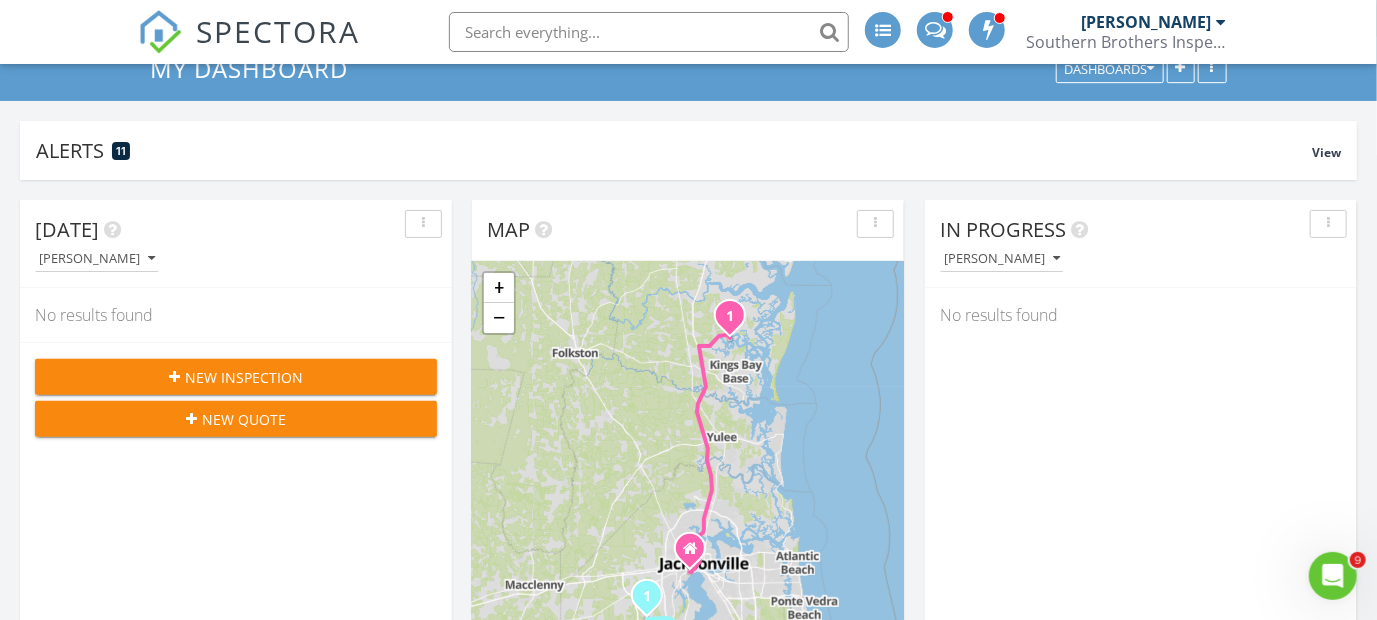 click on "New Quote" at bounding box center (244, 419) 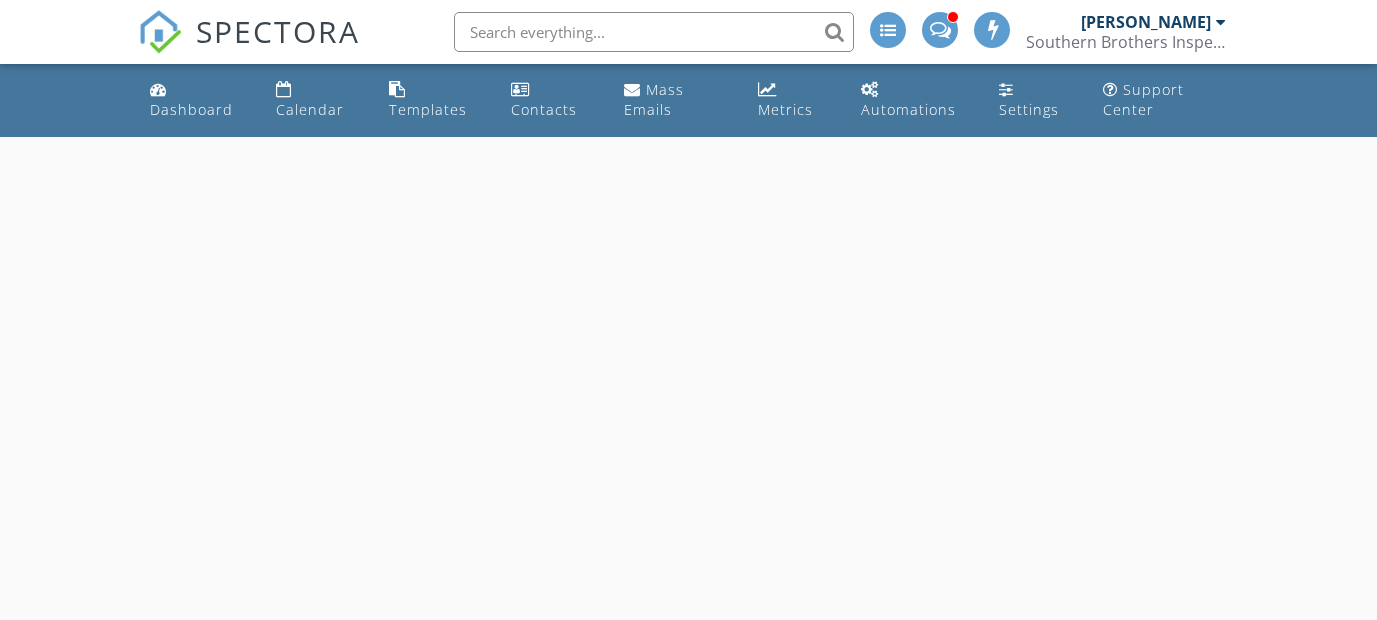 scroll, scrollTop: 0, scrollLeft: 0, axis: both 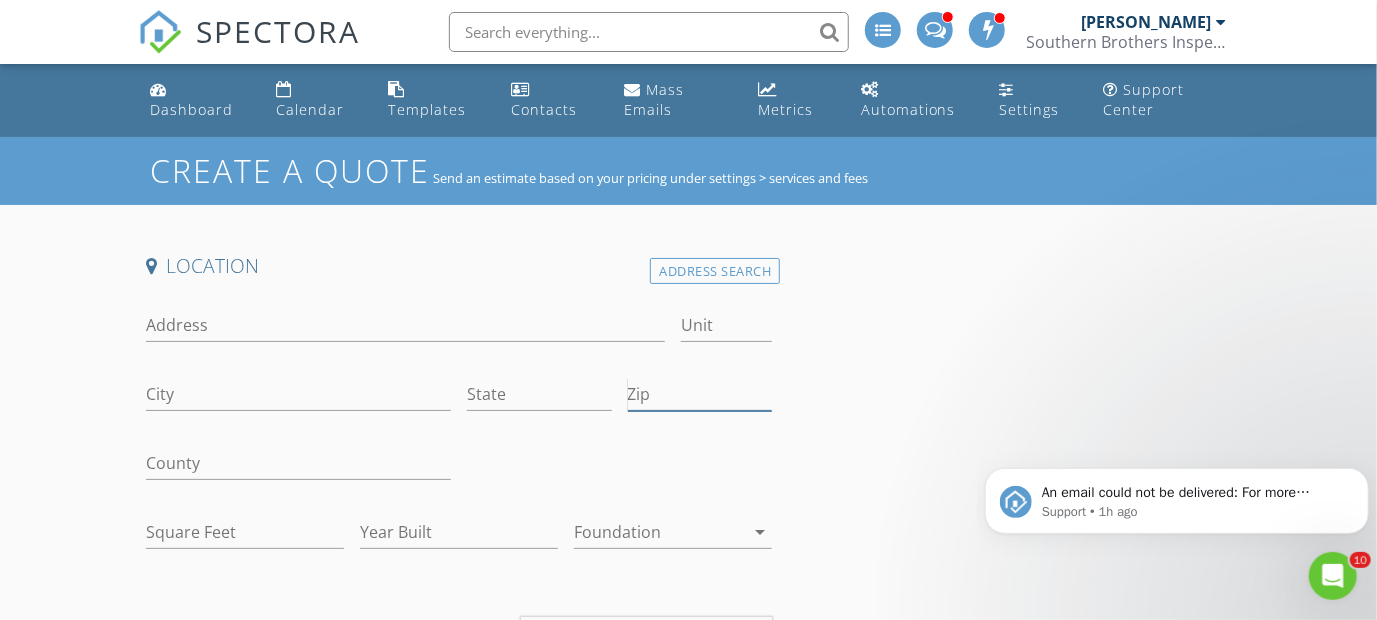 click on "Zip" at bounding box center (700, 394) 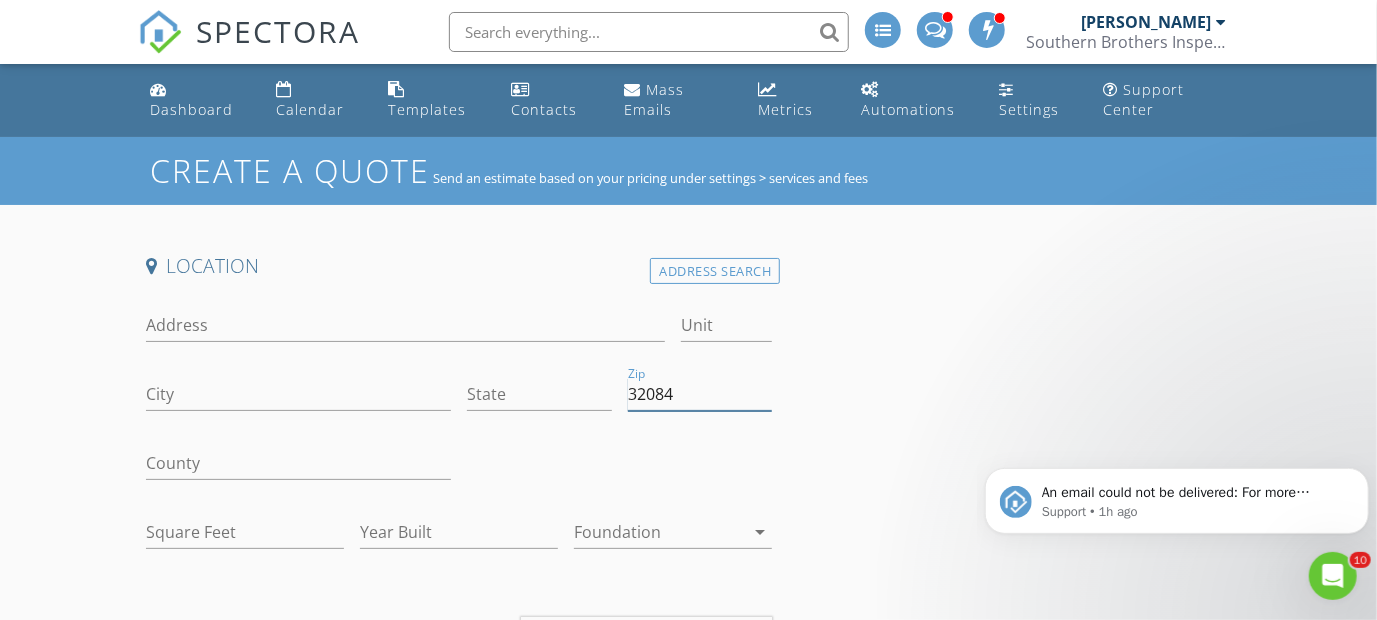 type on "32084" 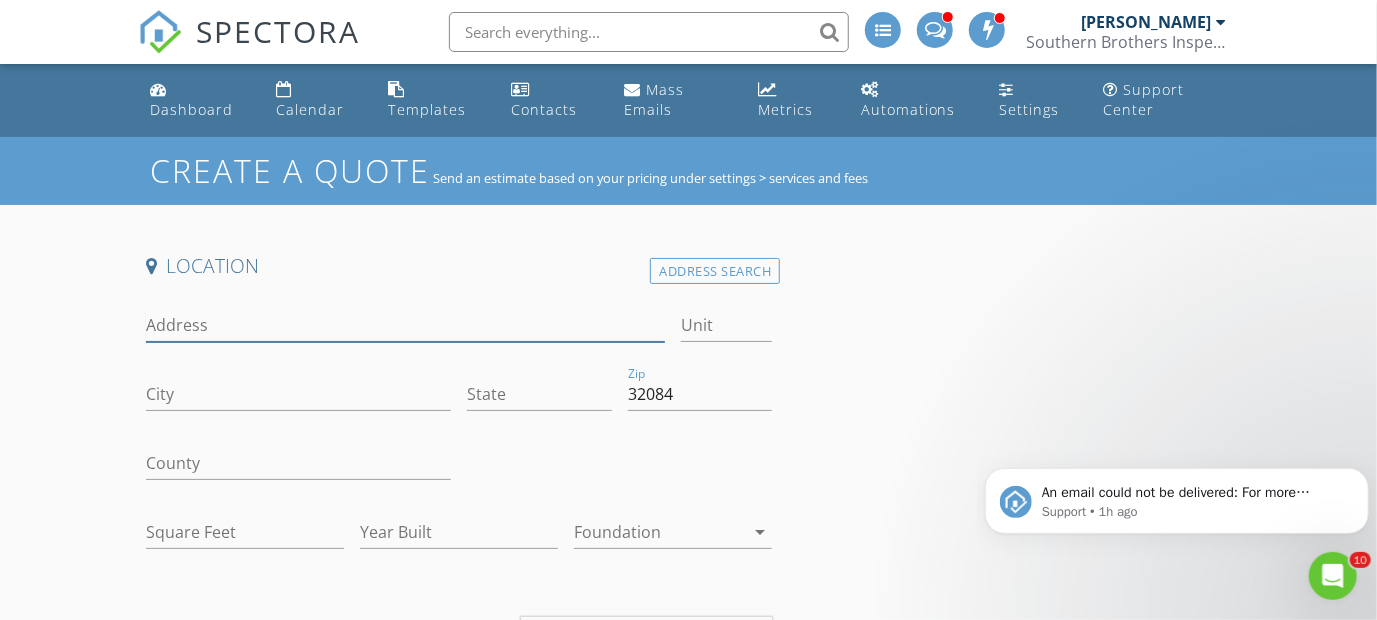 click on "Address" at bounding box center [405, 325] 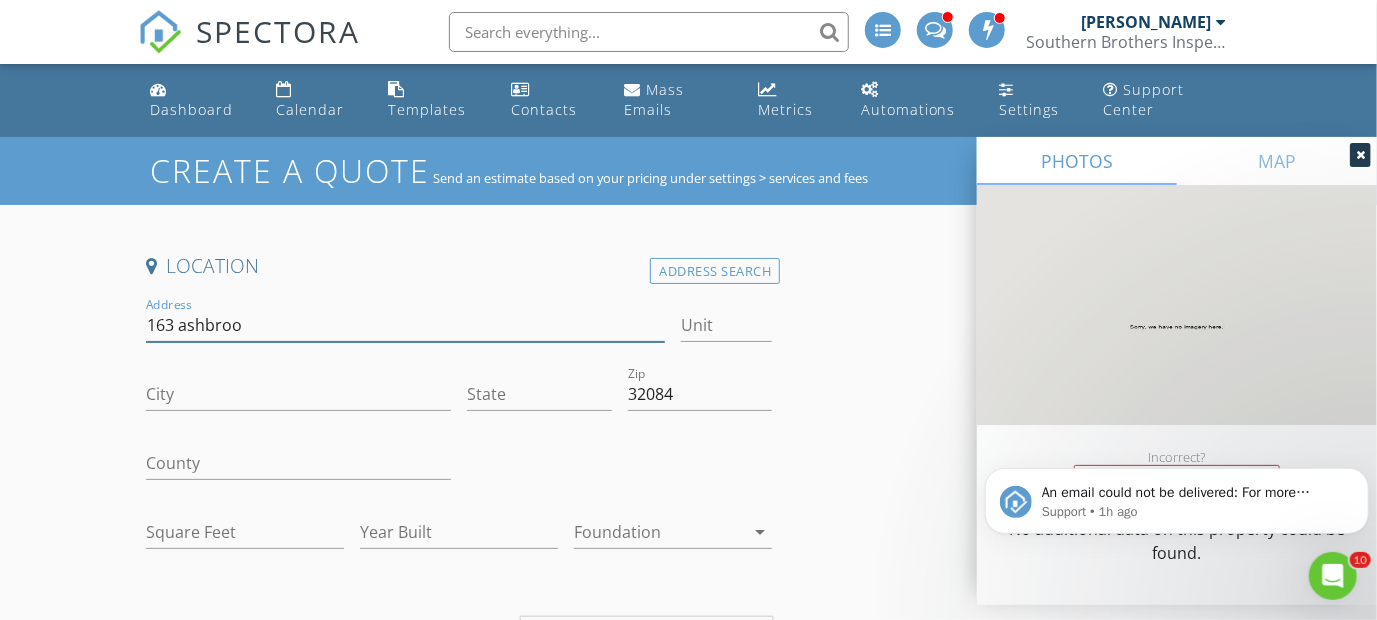 type on "163 ashbrook" 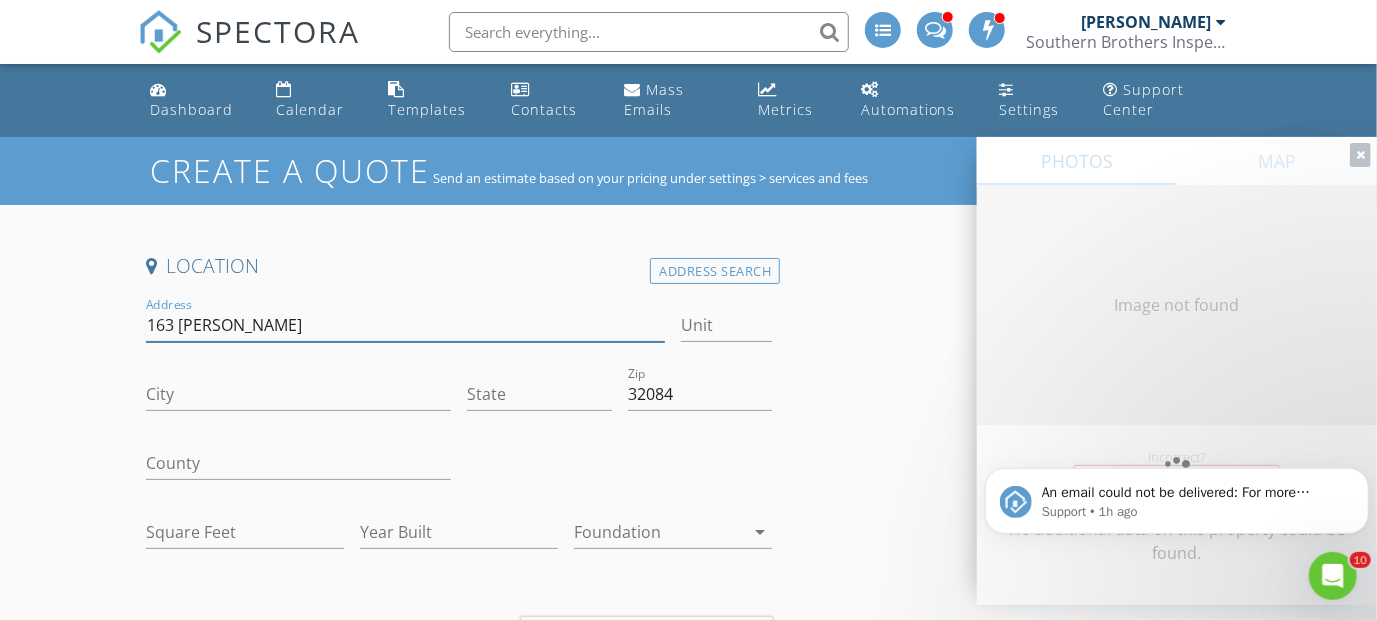 type on "SAINT AUGUSTINE" 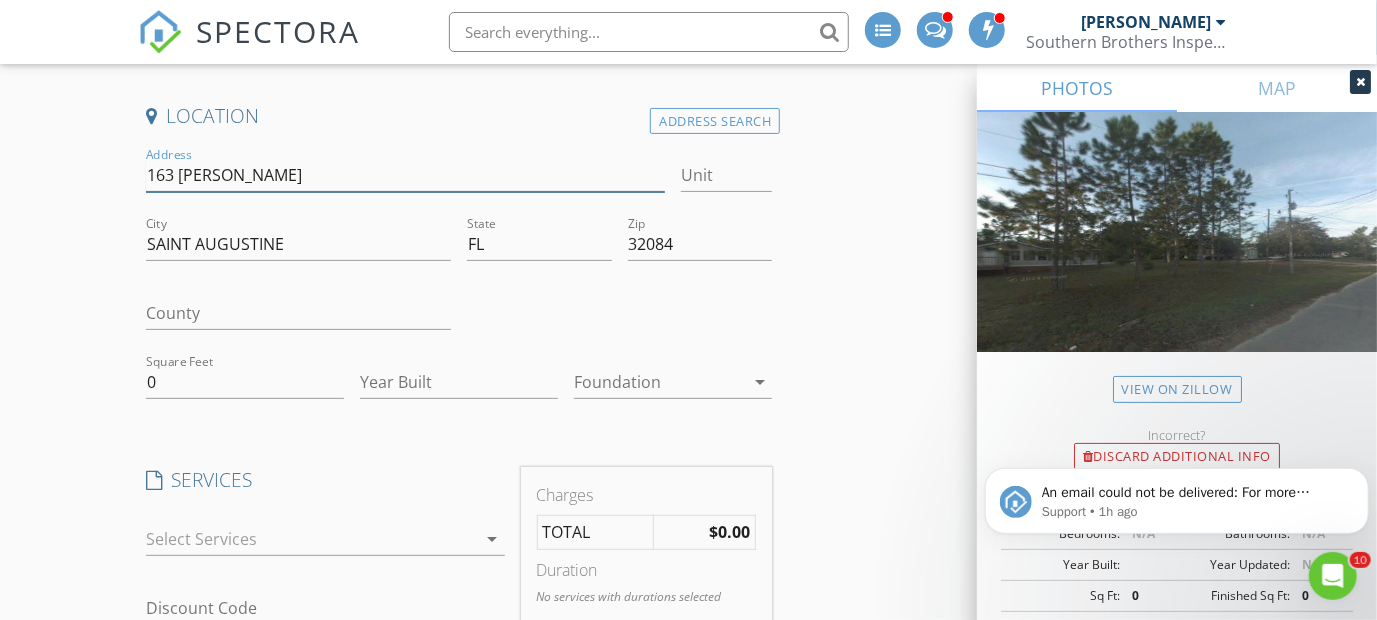 scroll, scrollTop: 200, scrollLeft: 0, axis: vertical 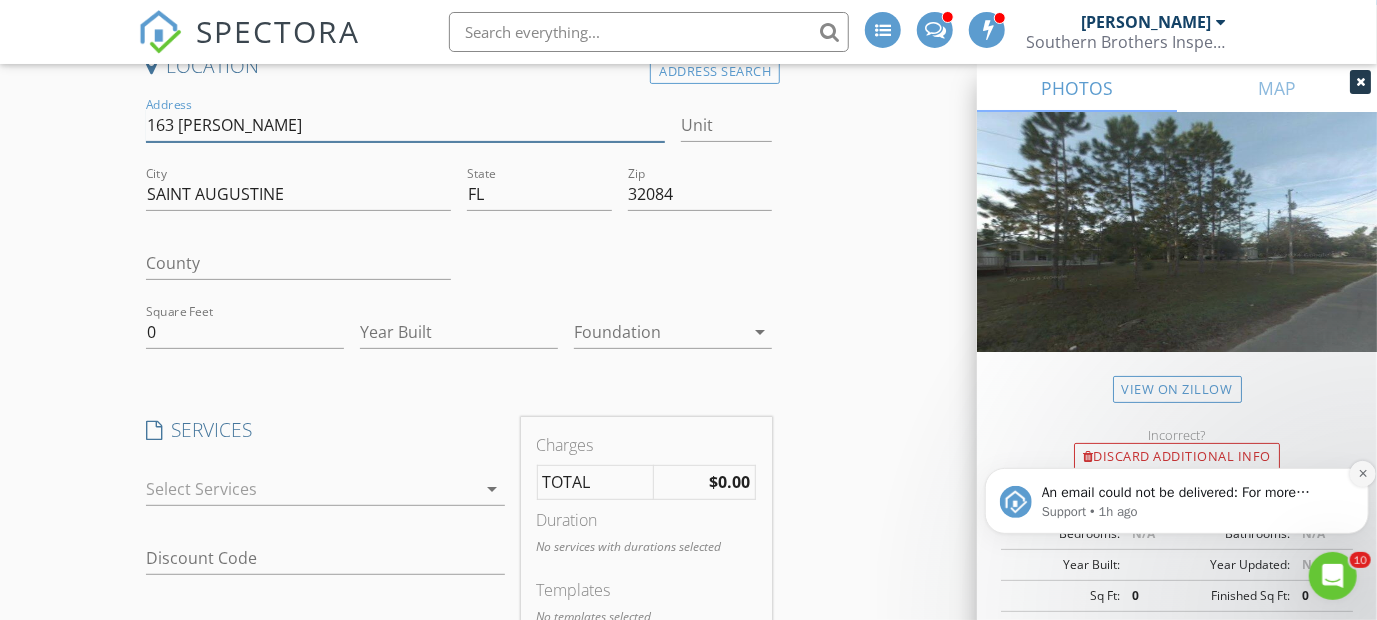 type on "163 ashbrook" 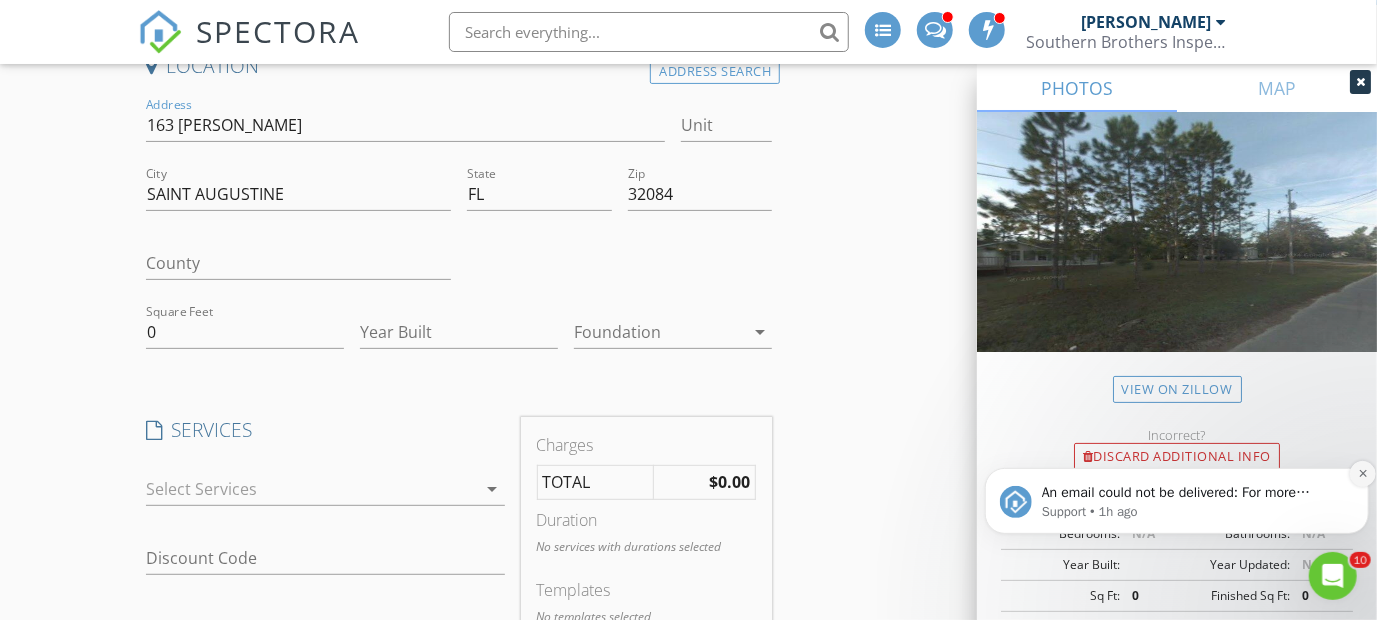 click 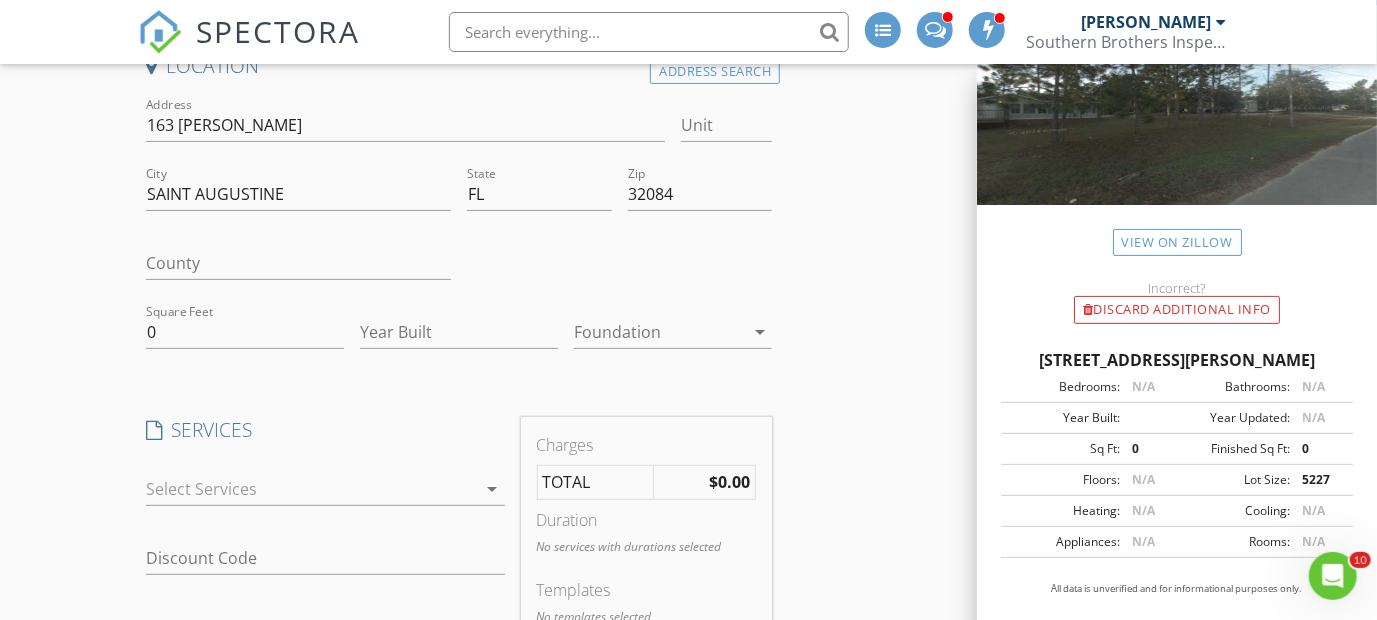 scroll, scrollTop: 169, scrollLeft: 0, axis: vertical 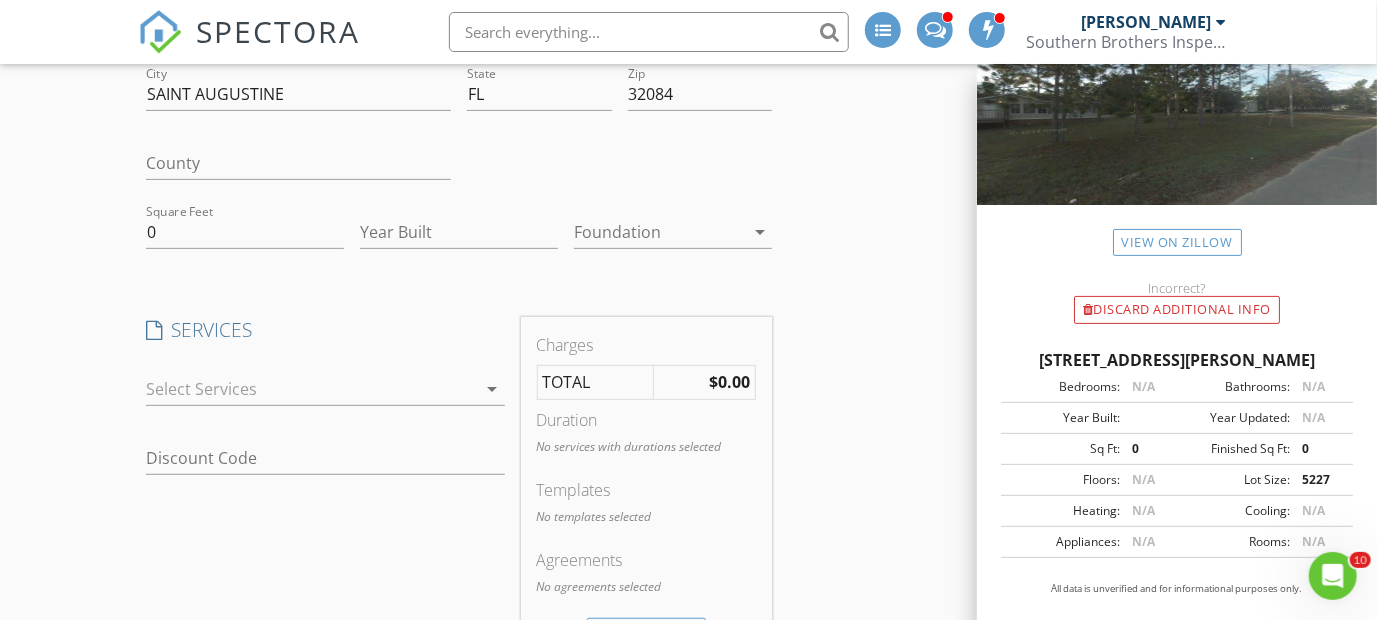 click on "arrow_drop_down" at bounding box center (493, 389) 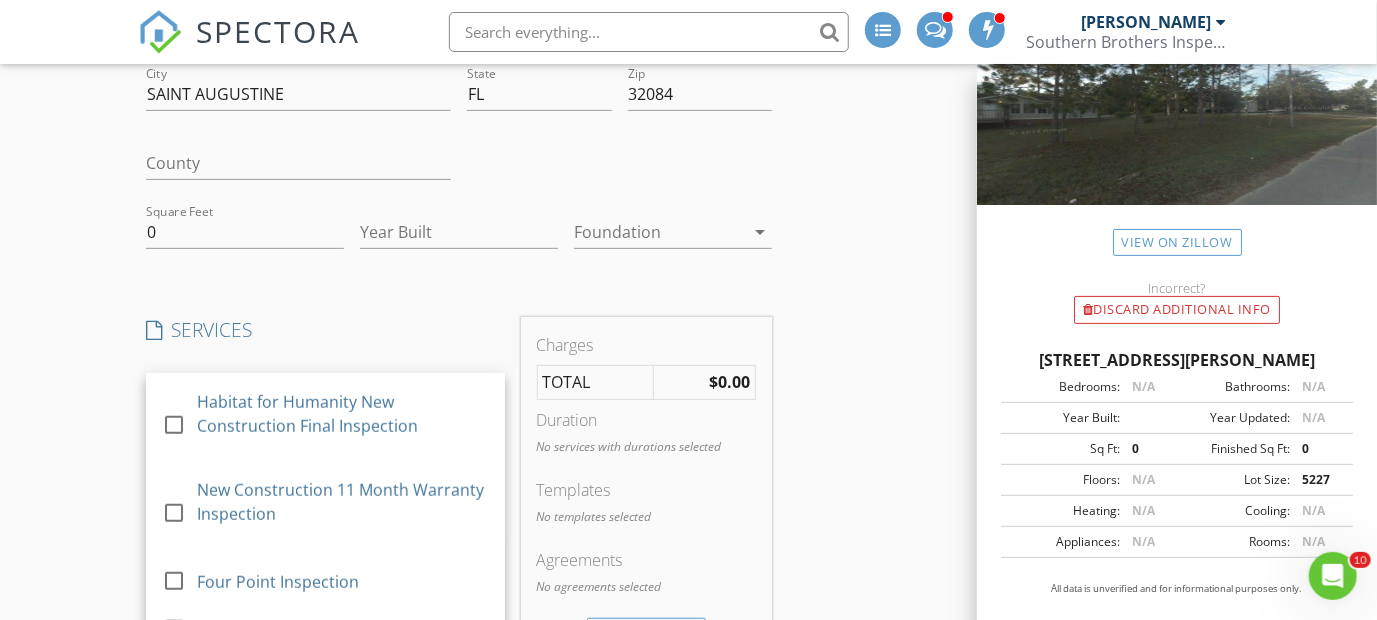 scroll, scrollTop: 900, scrollLeft: 0, axis: vertical 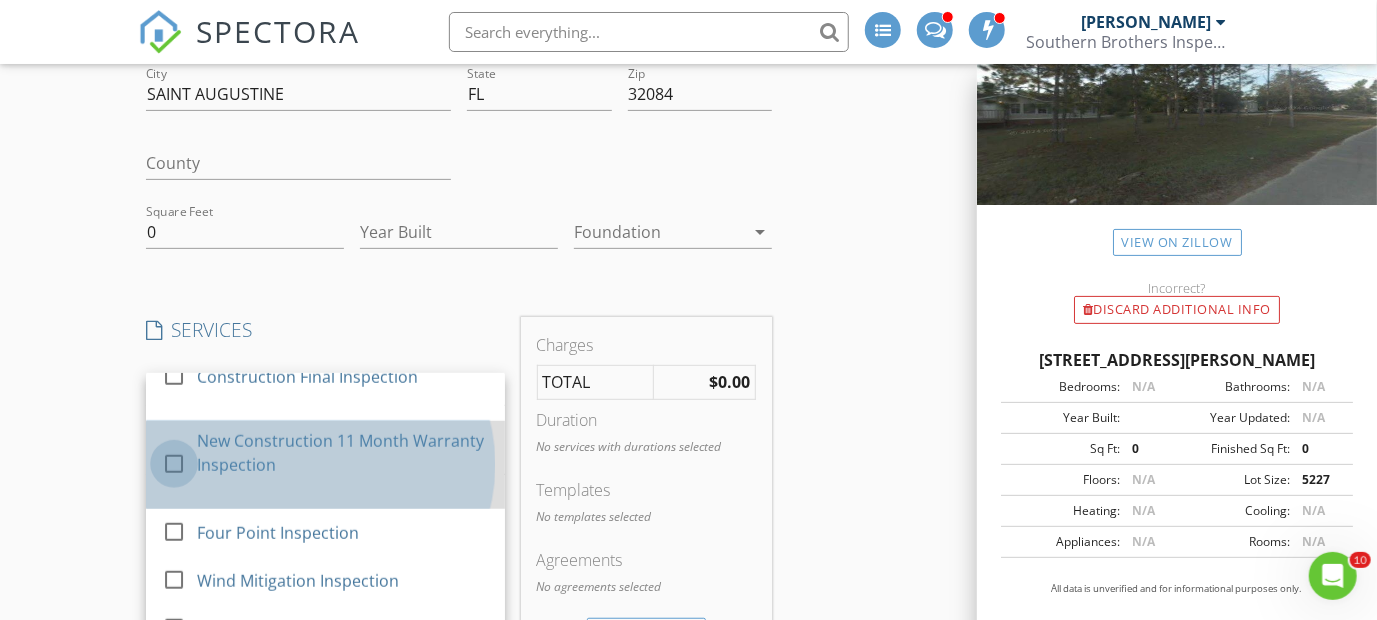 click at bounding box center (174, 463) 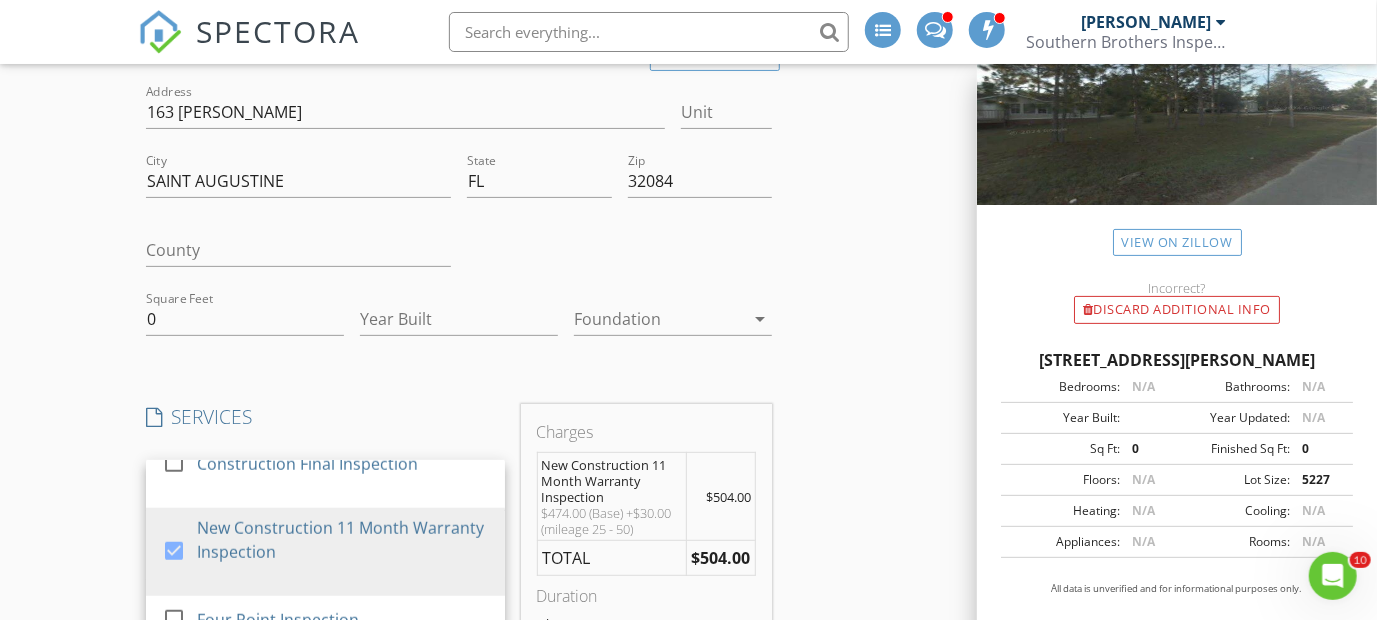 scroll, scrollTop: 0, scrollLeft: 0, axis: both 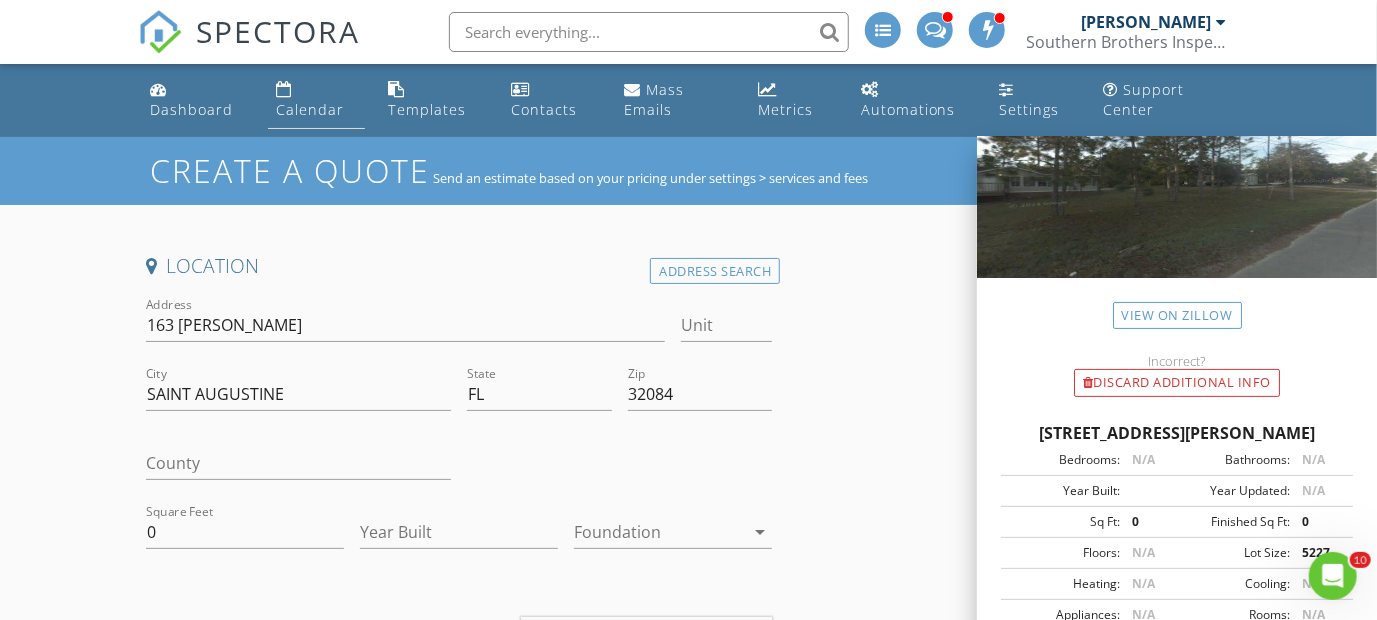 click on "Calendar" at bounding box center (316, 100) 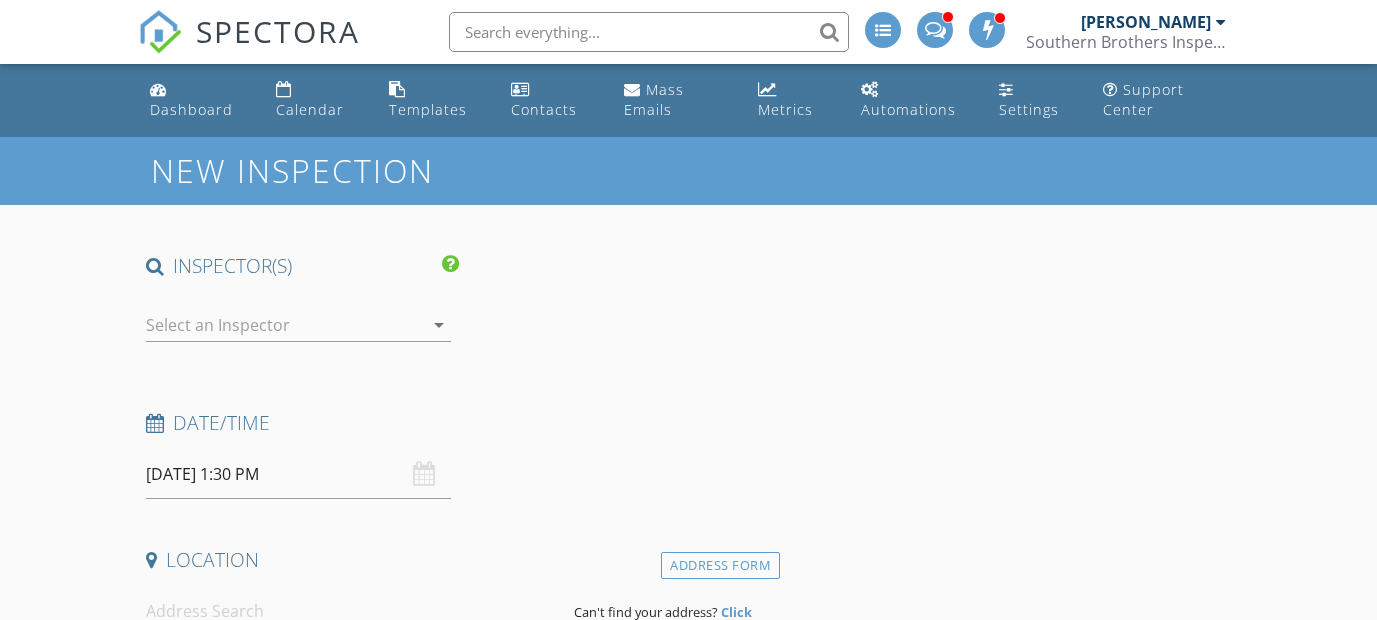 scroll, scrollTop: 0, scrollLeft: 0, axis: both 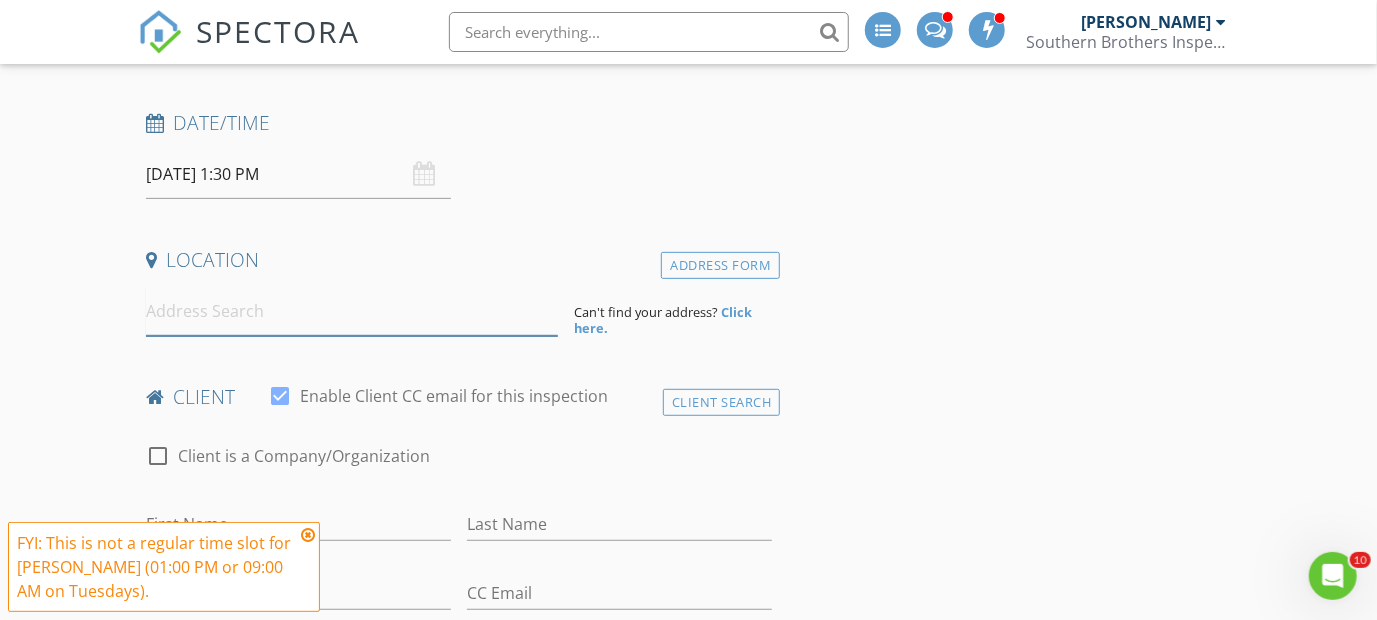 click at bounding box center (352, 311) 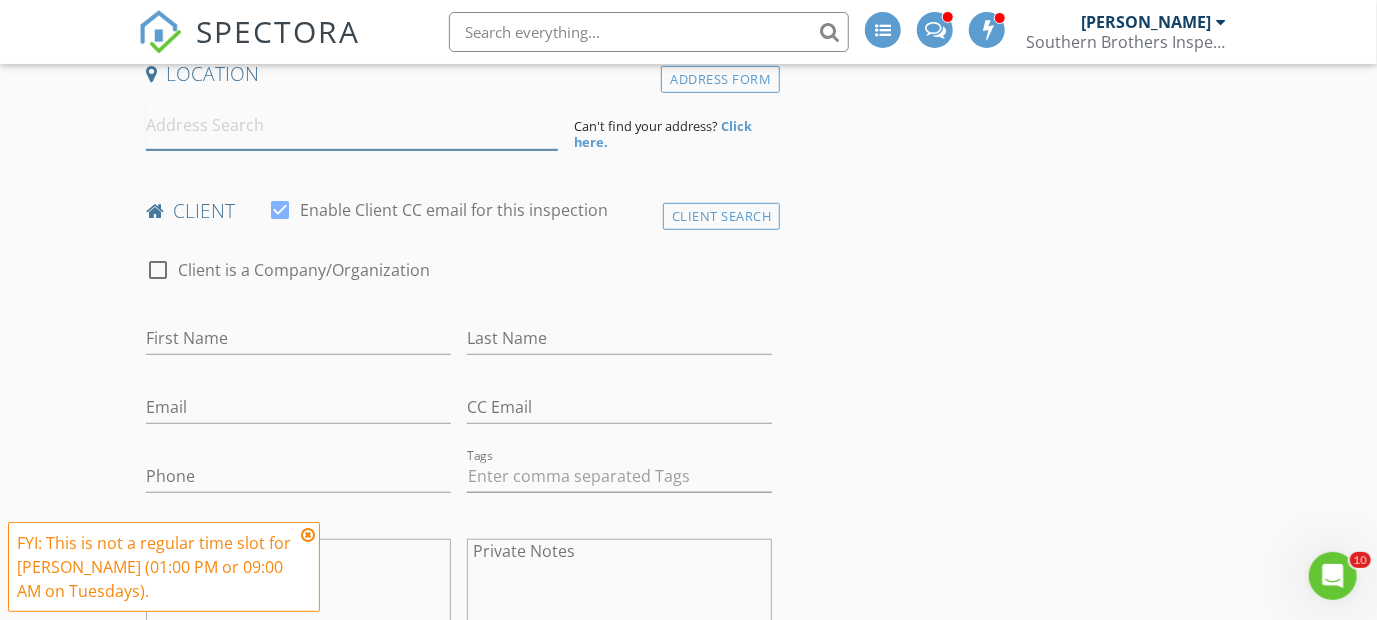 scroll, scrollTop: 500, scrollLeft: 0, axis: vertical 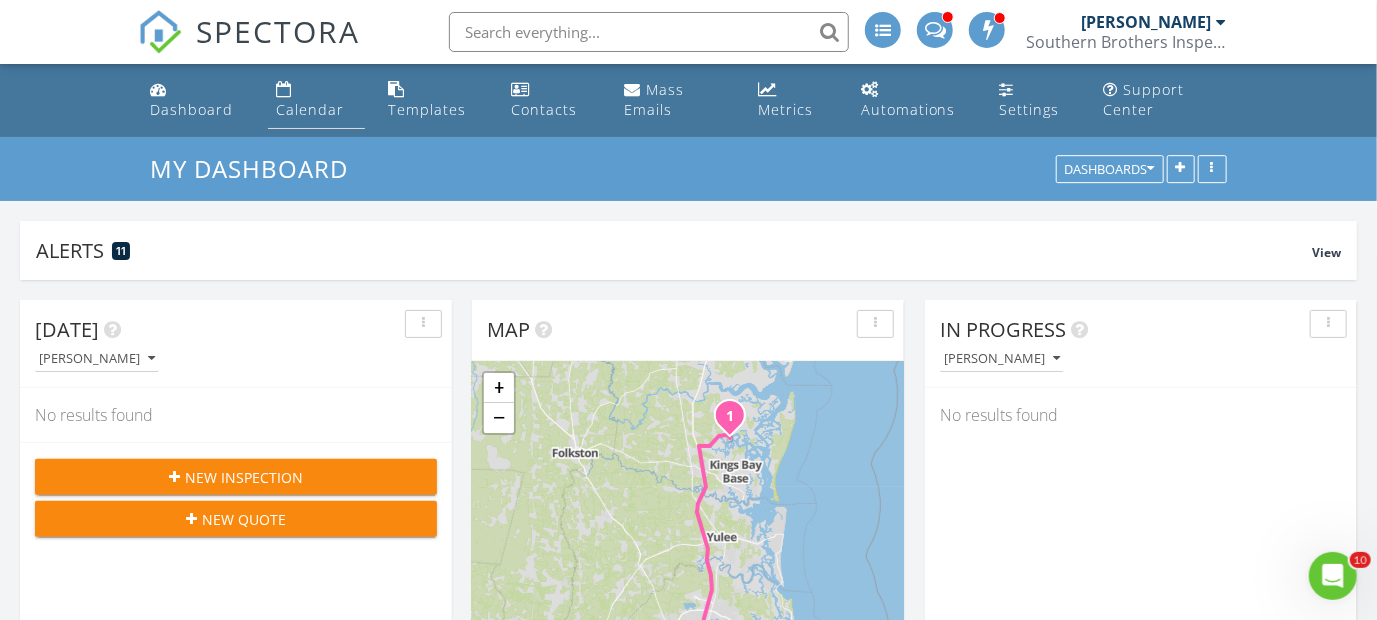 click on "Calendar" at bounding box center (310, 109) 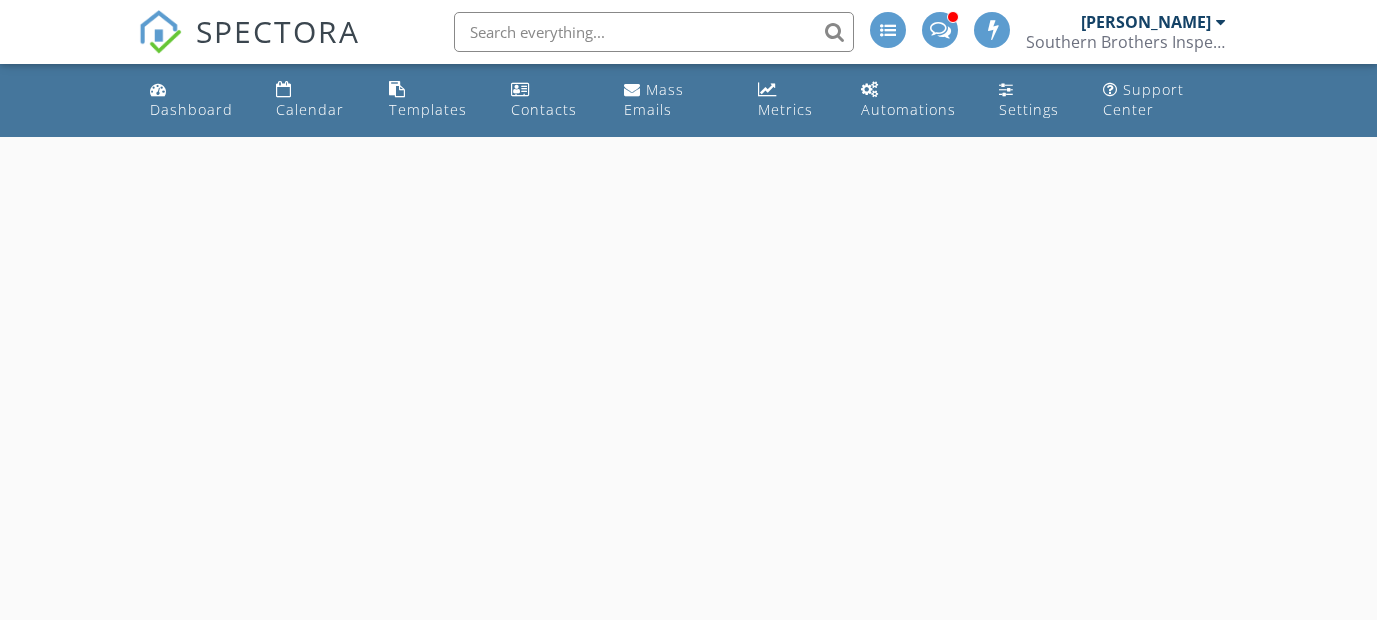 scroll, scrollTop: 0, scrollLeft: 0, axis: both 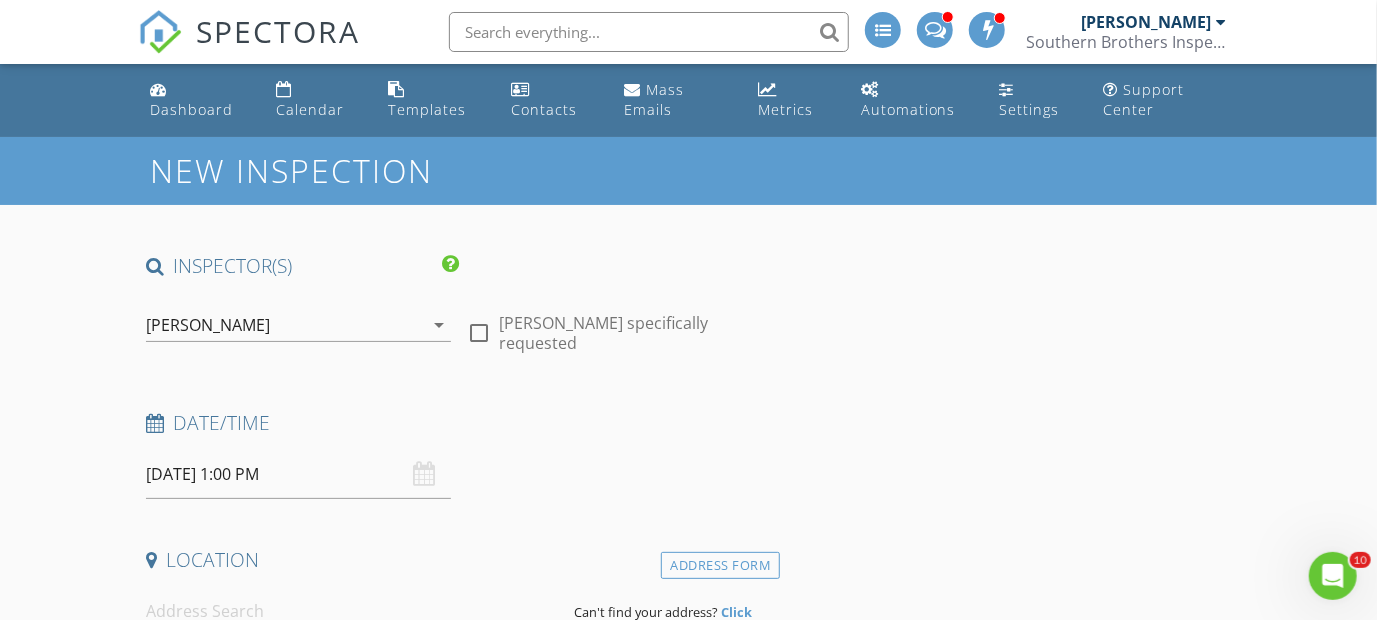 click on "07/15/2025 1:00 PM" at bounding box center [298, 474] 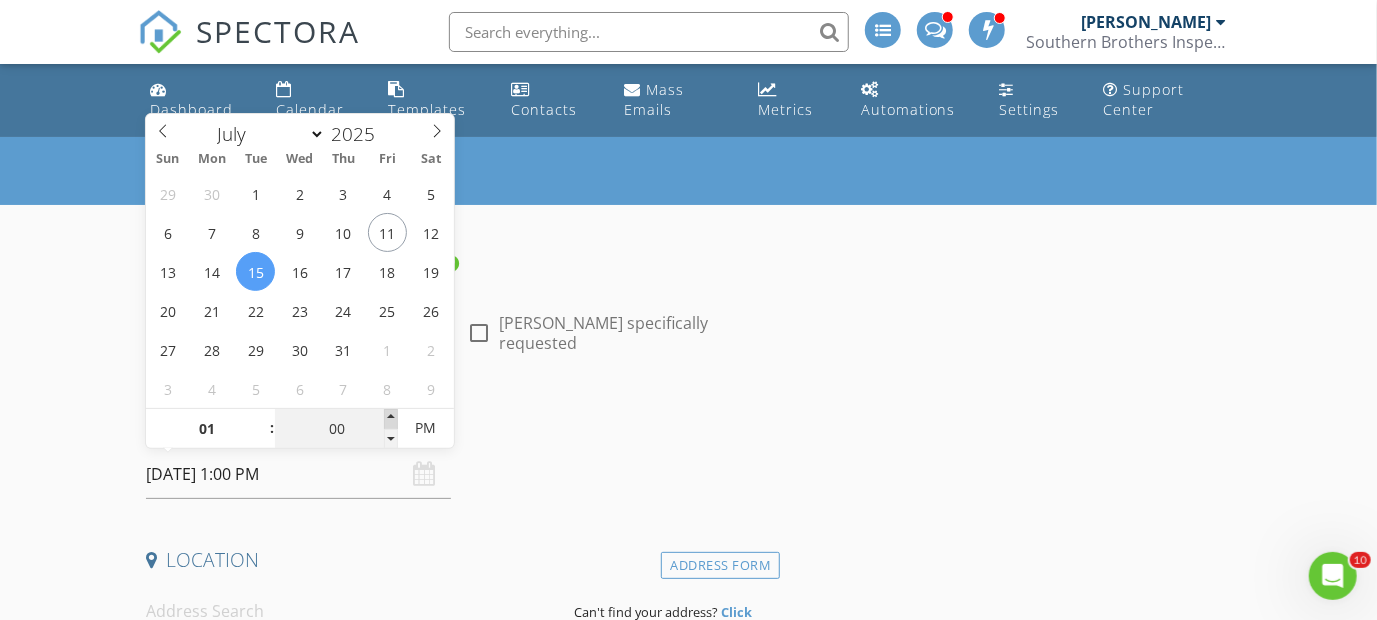 type on "05" 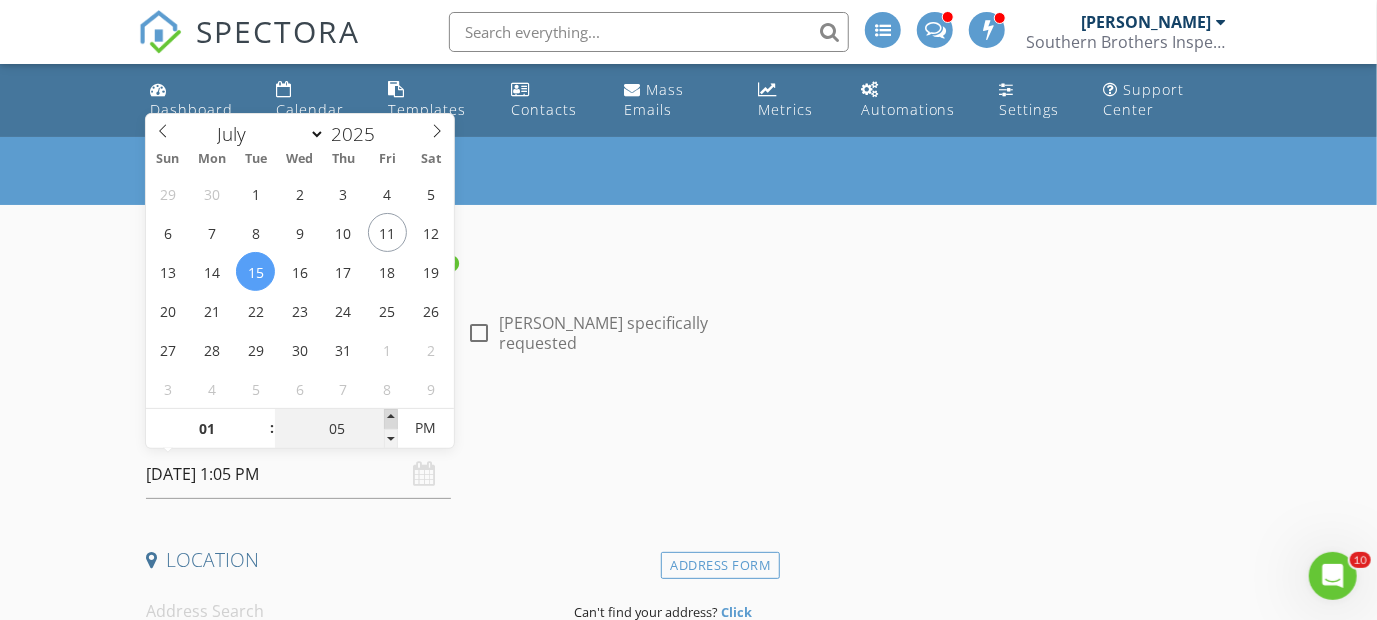 click at bounding box center [391, 419] 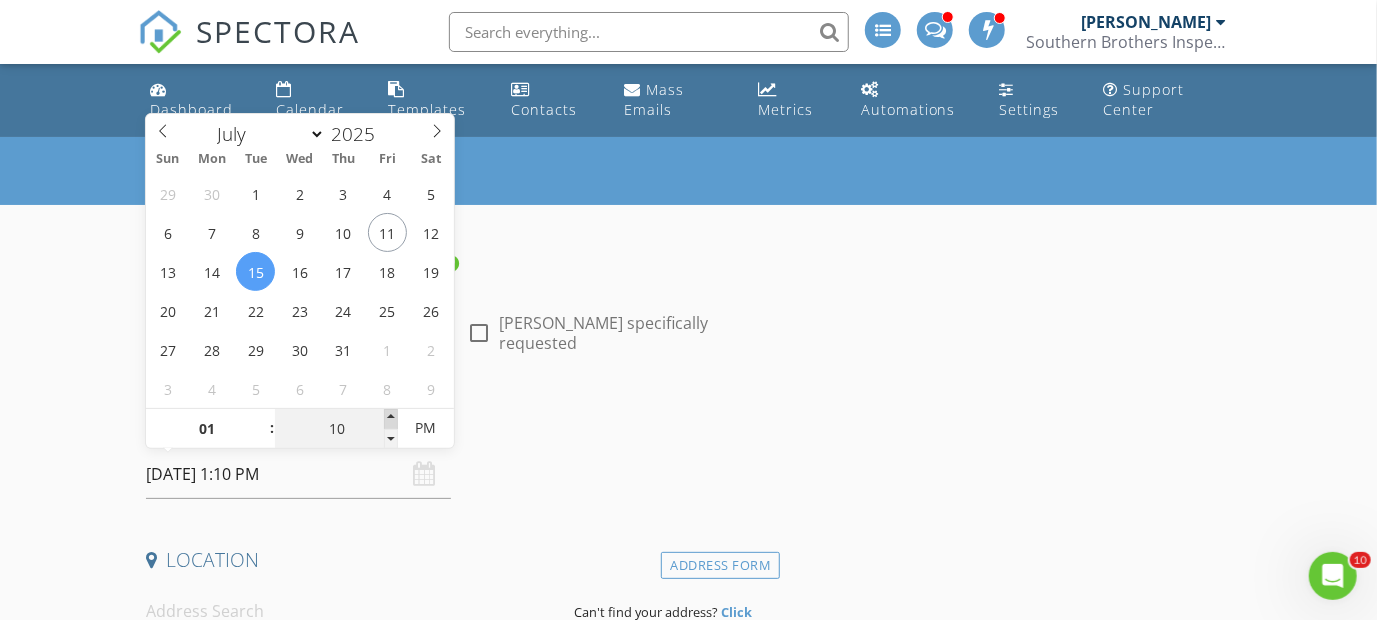 click at bounding box center (391, 419) 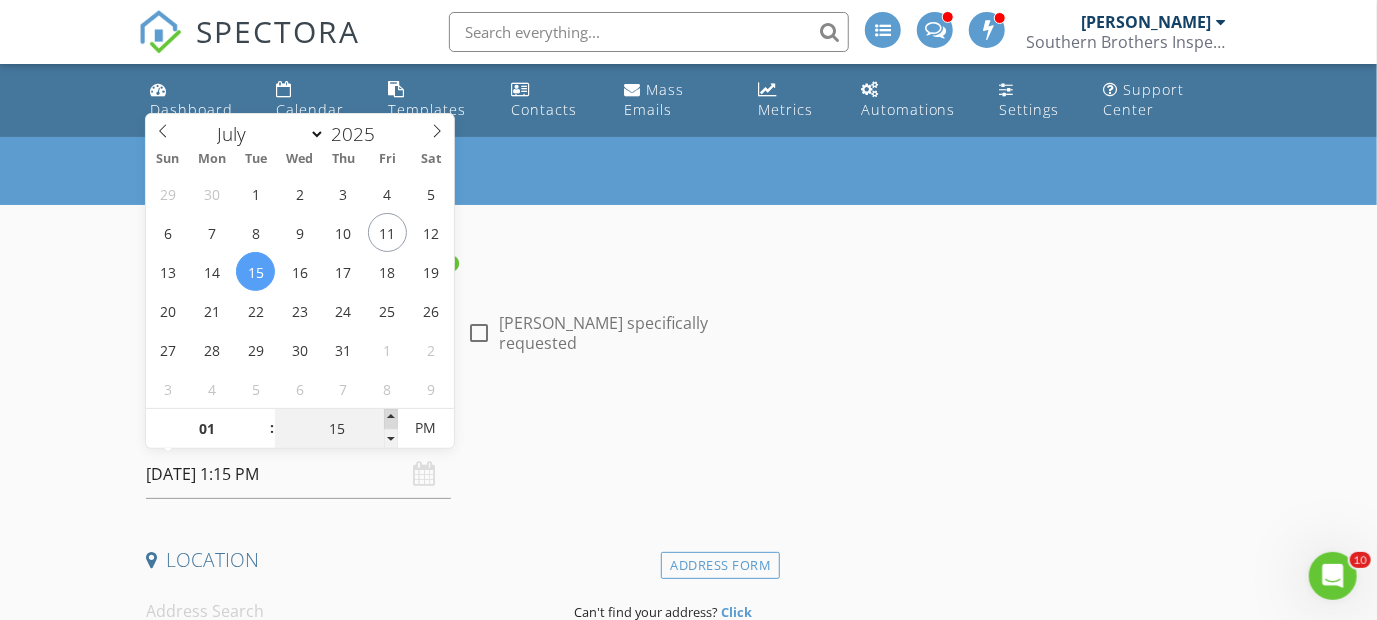 click at bounding box center [391, 419] 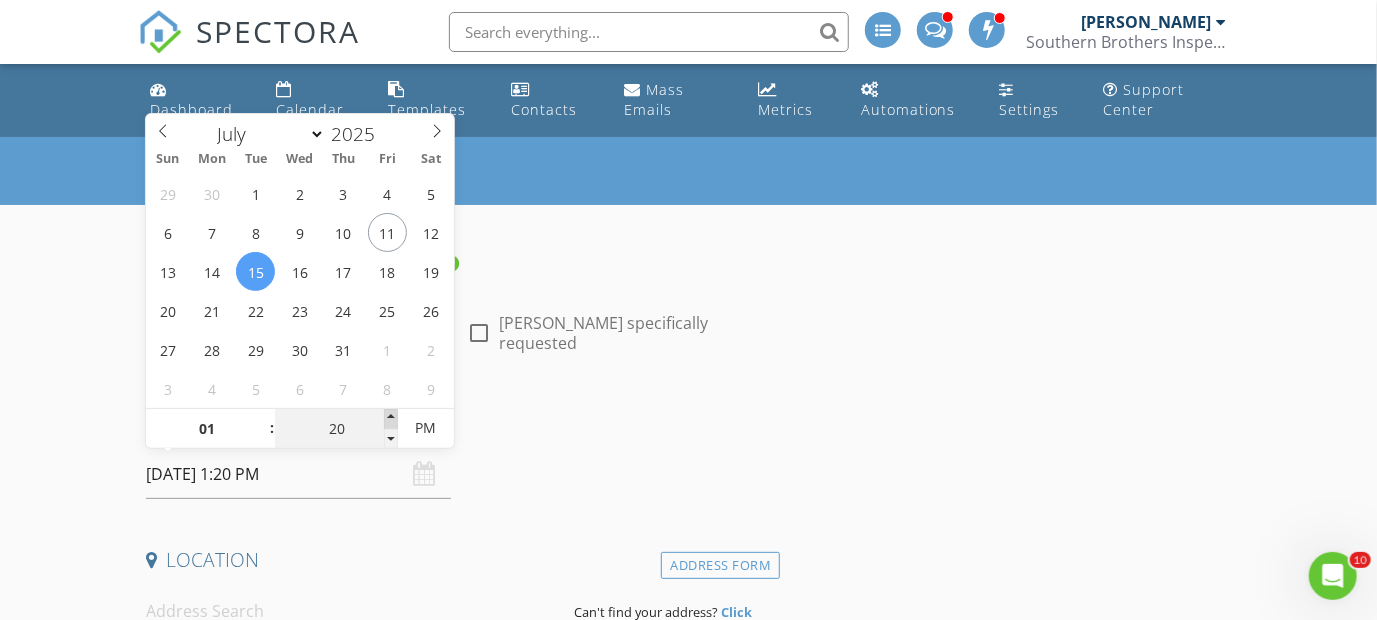 click at bounding box center [391, 419] 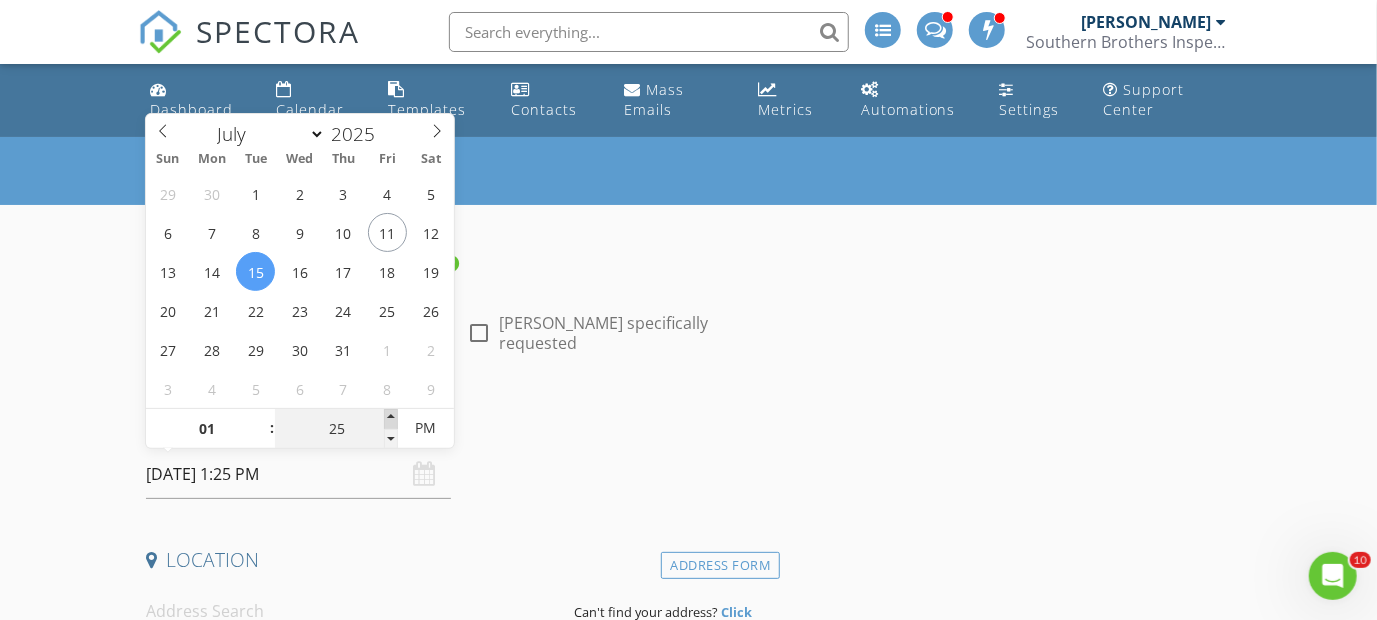 click at bounding box center [391, 419] 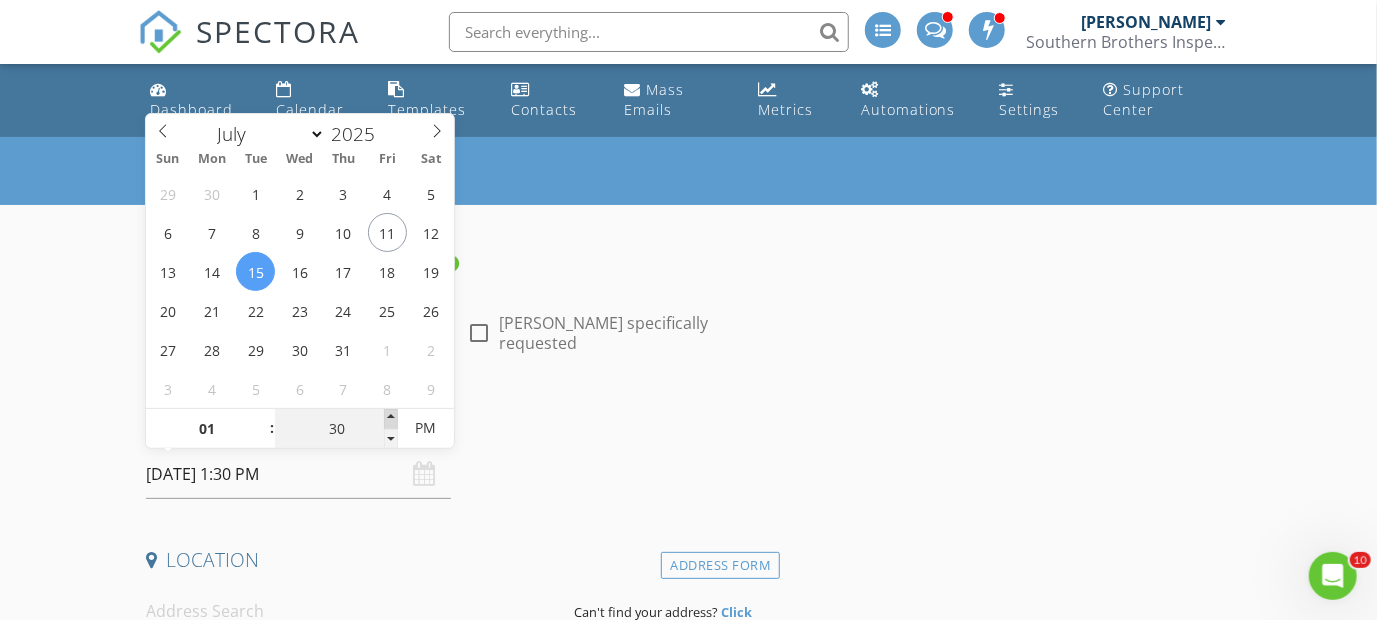 click at bounding box center (391, 419) 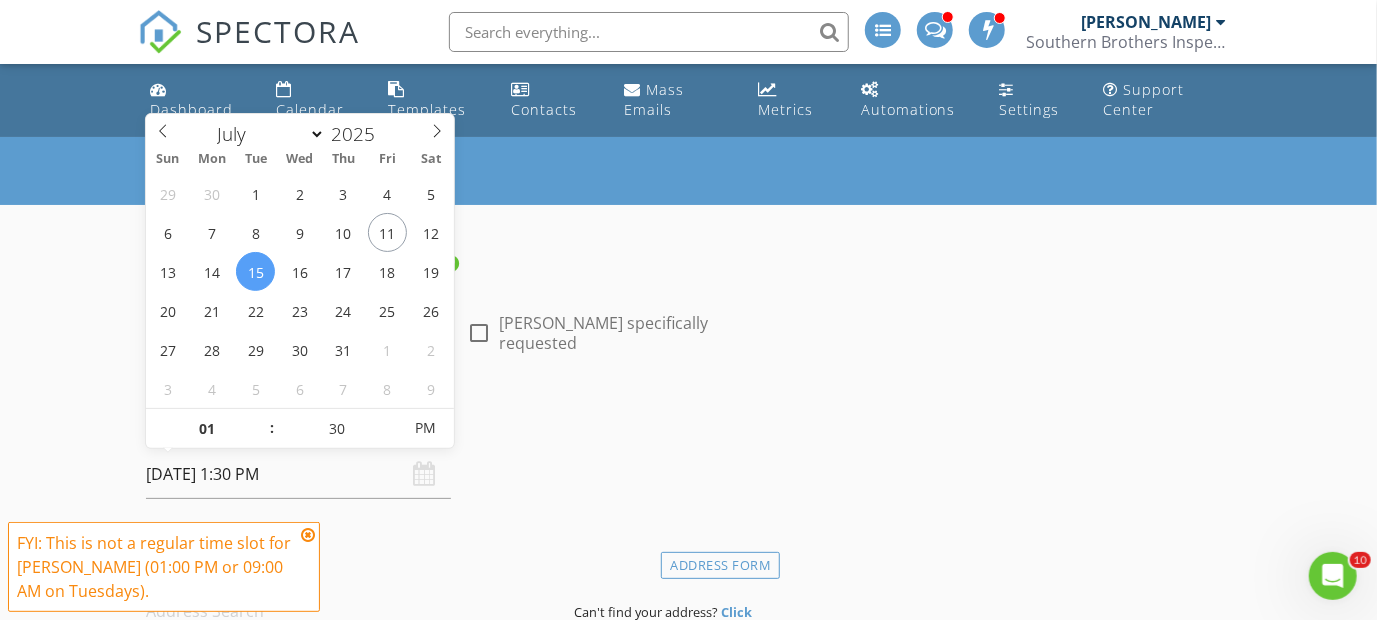 click on "Date/Time
07/15/2025 1:30 PM" at bounding box center [459, 454] 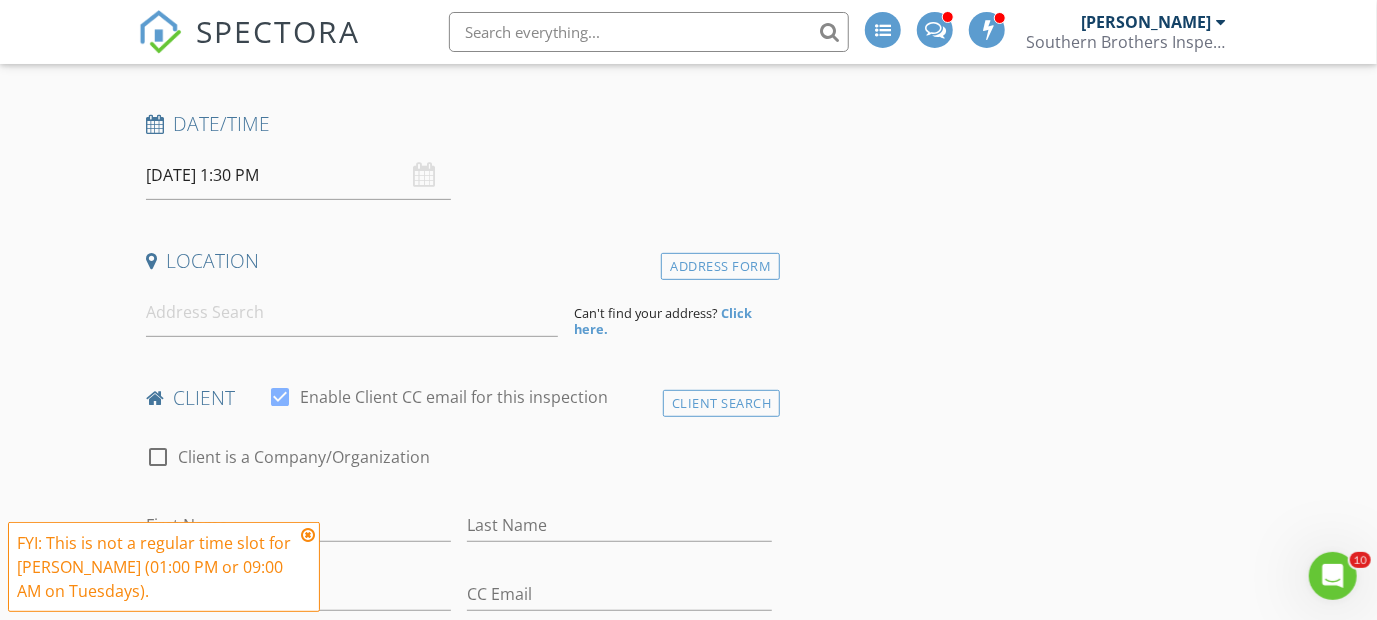 scroll, scrollTop: 300, scrollLeft: 0, axis: vertical 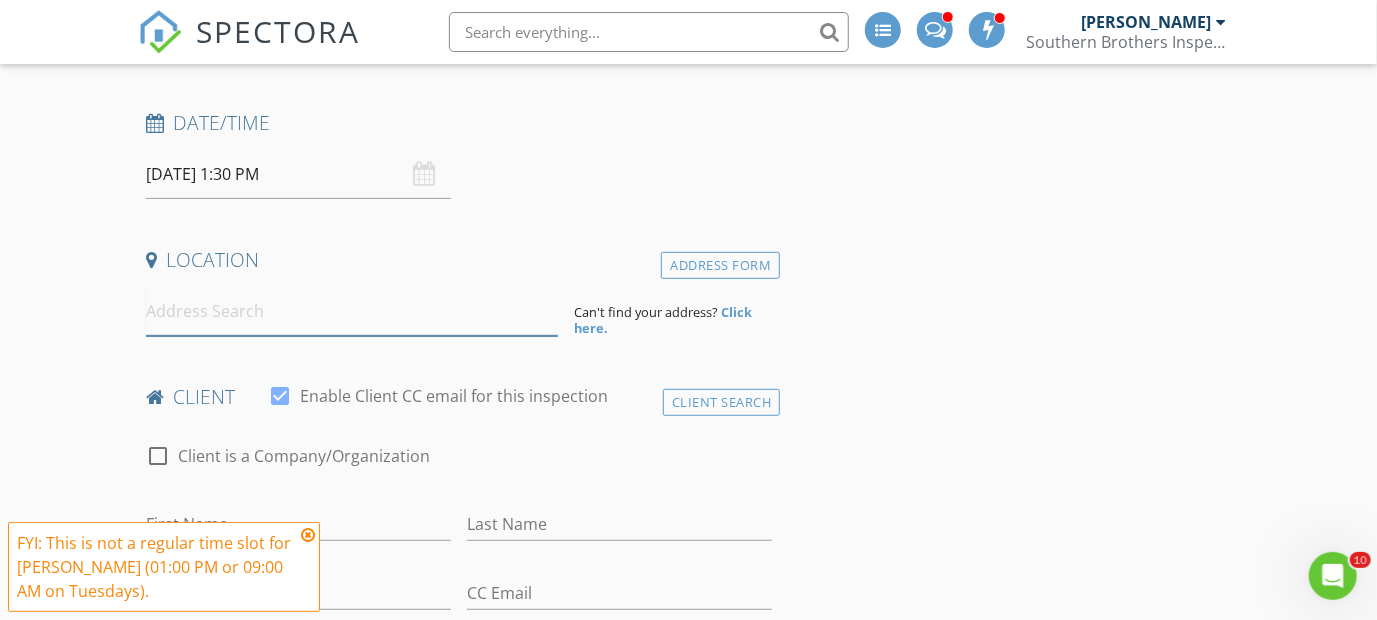 click at bounding box center (352, 311) 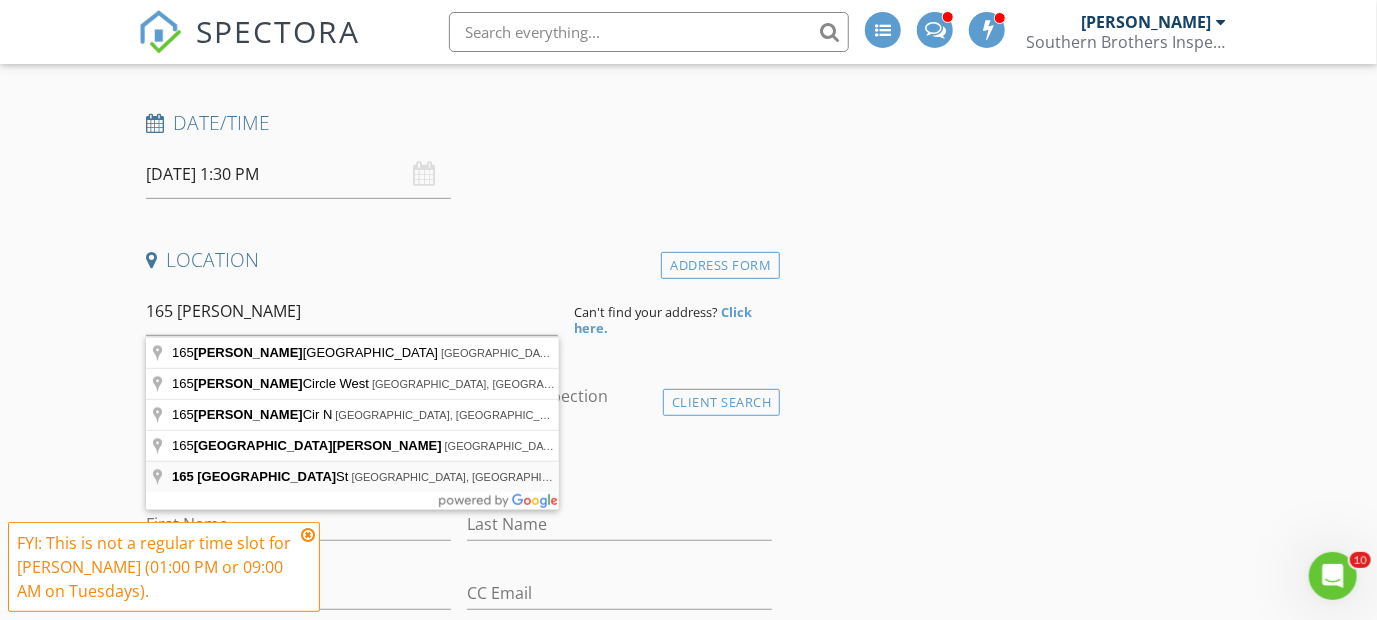 type on "165 Ashbrook St, St. Augustine, FL, USA" 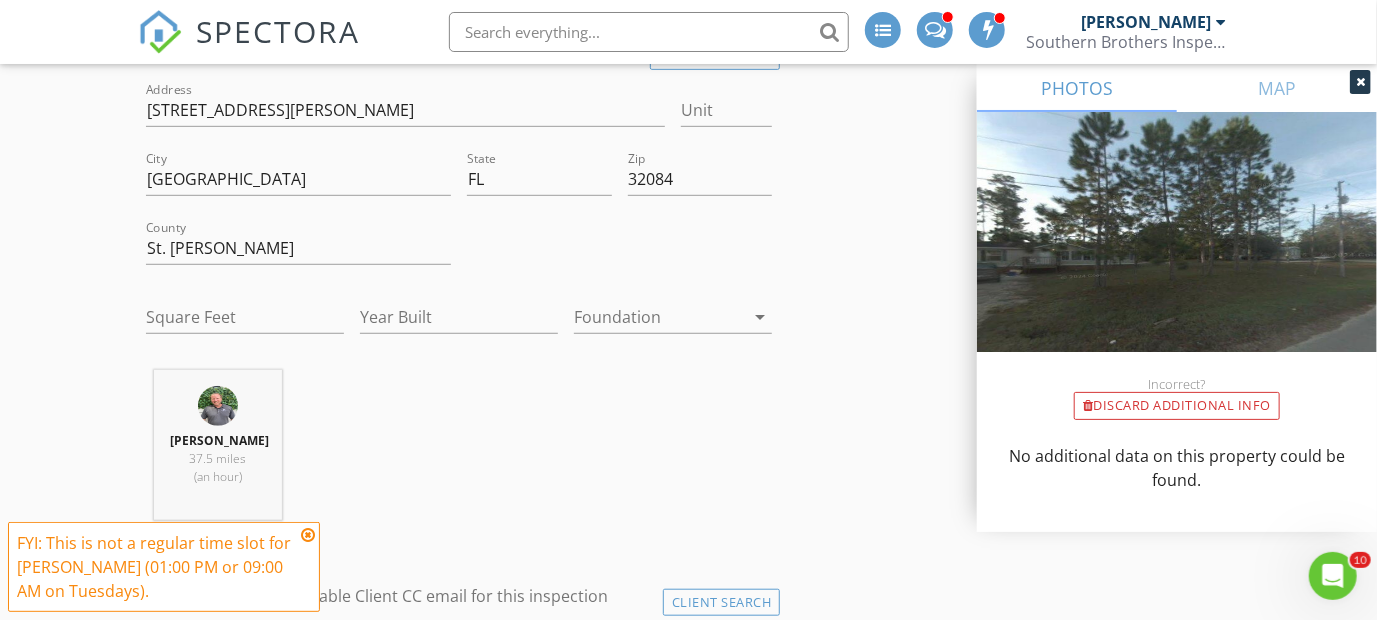 scroll, scrollTop: 400, scrollLeft: 0, axis: vertical 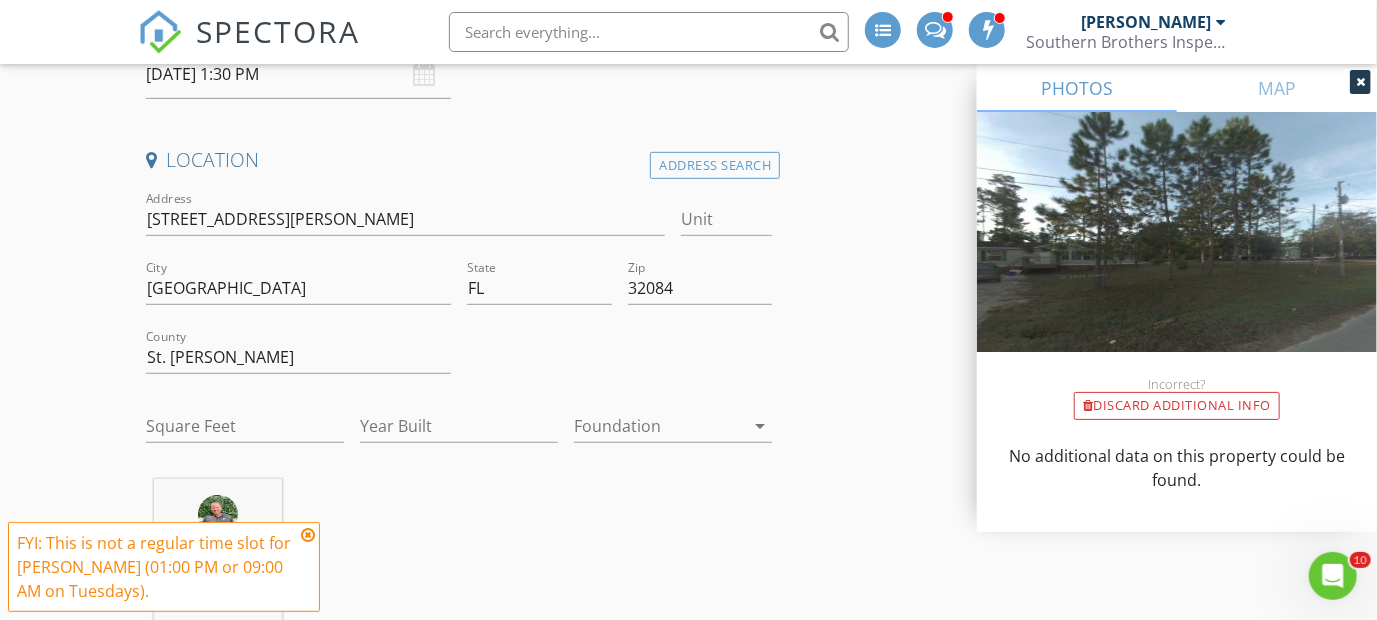 click on "Year Built" at bounding box center [459, 430] 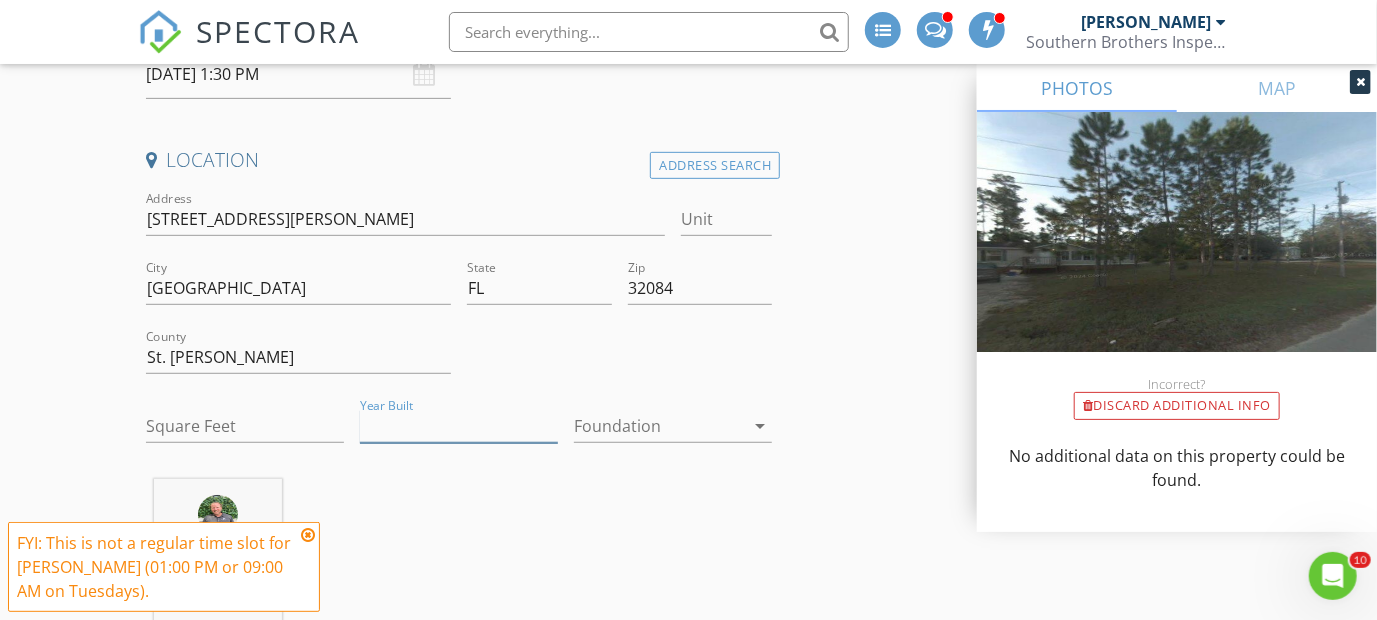click on "Year Built" at bounding box center (459, 426) 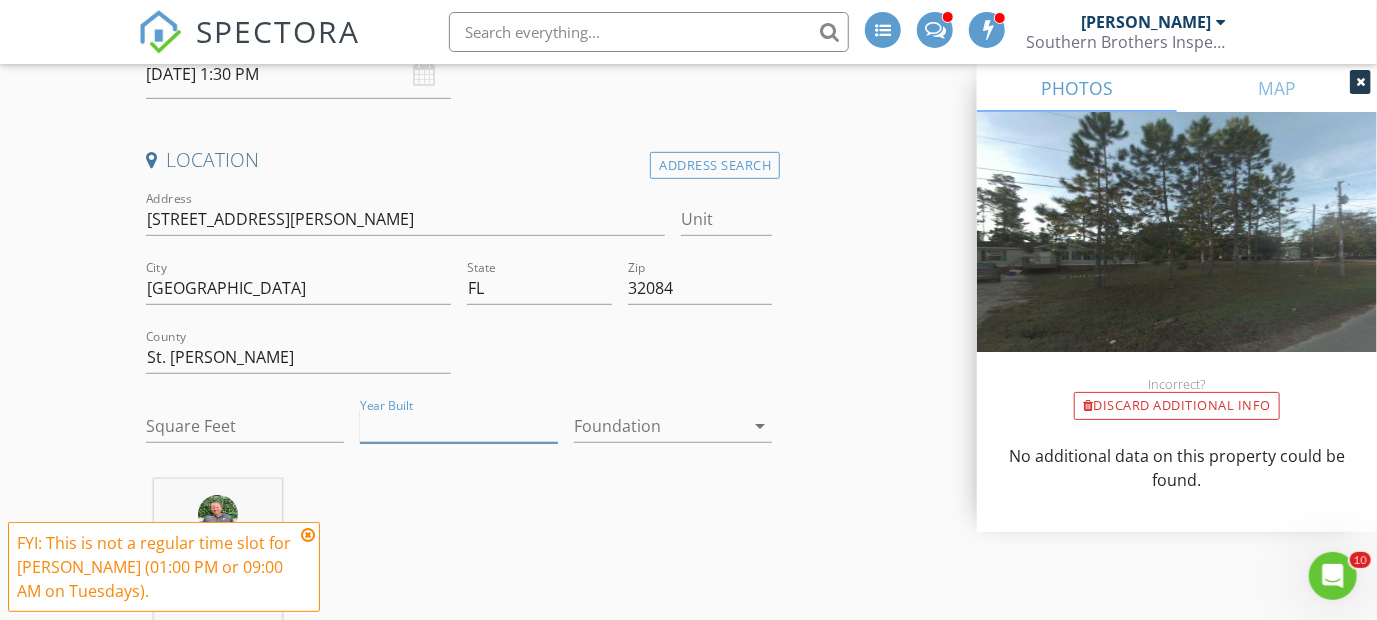 type on "0" 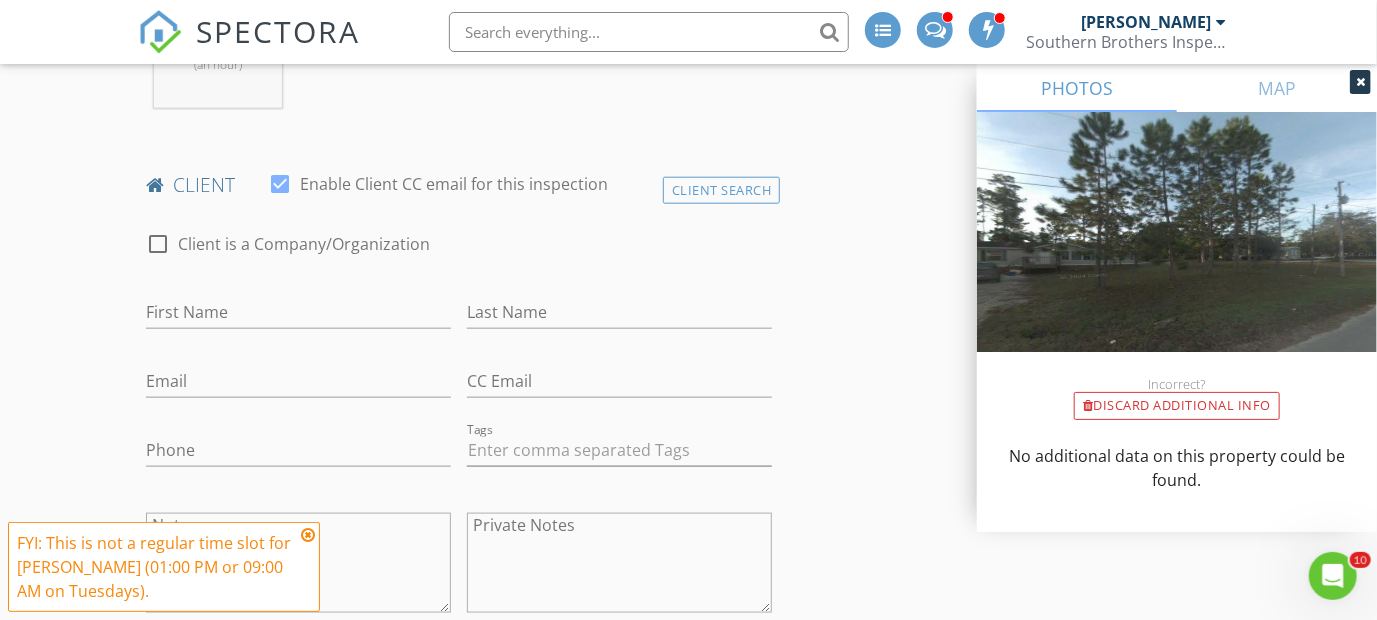 scroll, scrollTop: 1000, scrollLeft: 0, axis: vertical 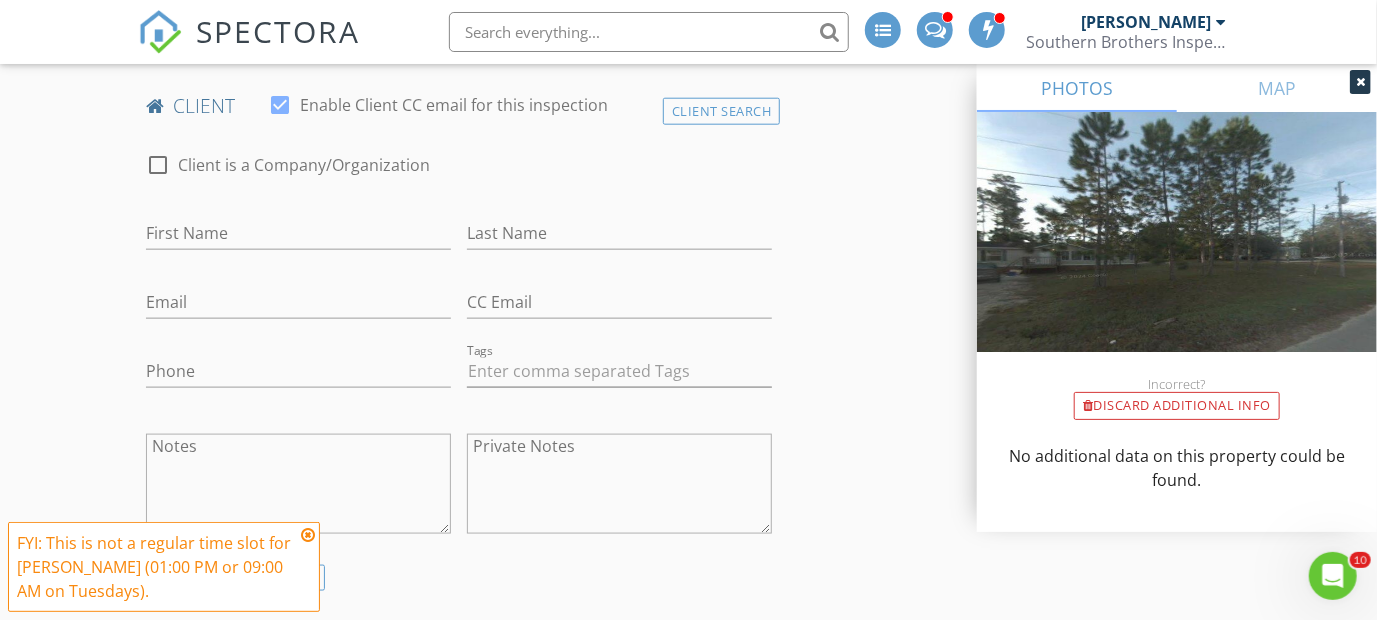 type on "2024" 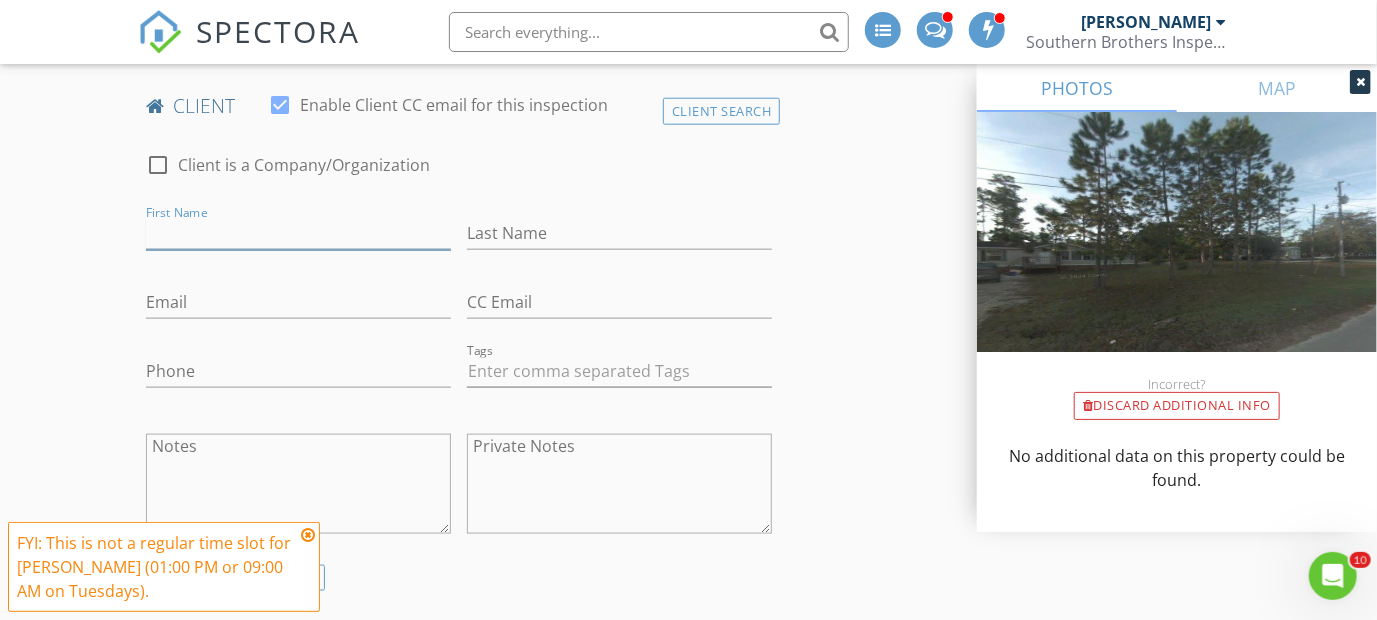 drag, startPoint x: 299, startPoint y: 233, endPoint x: 321, endPoint y: 247, distance: 26.076809 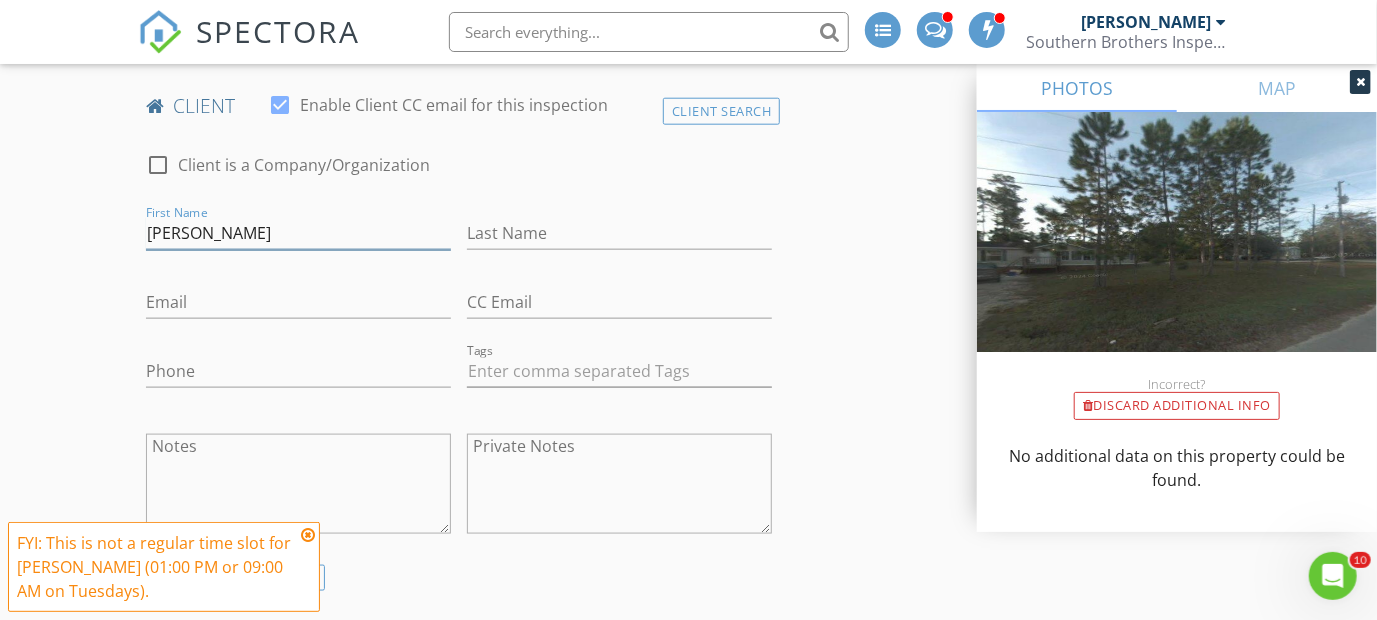 type on "[PERSON_NAME]" 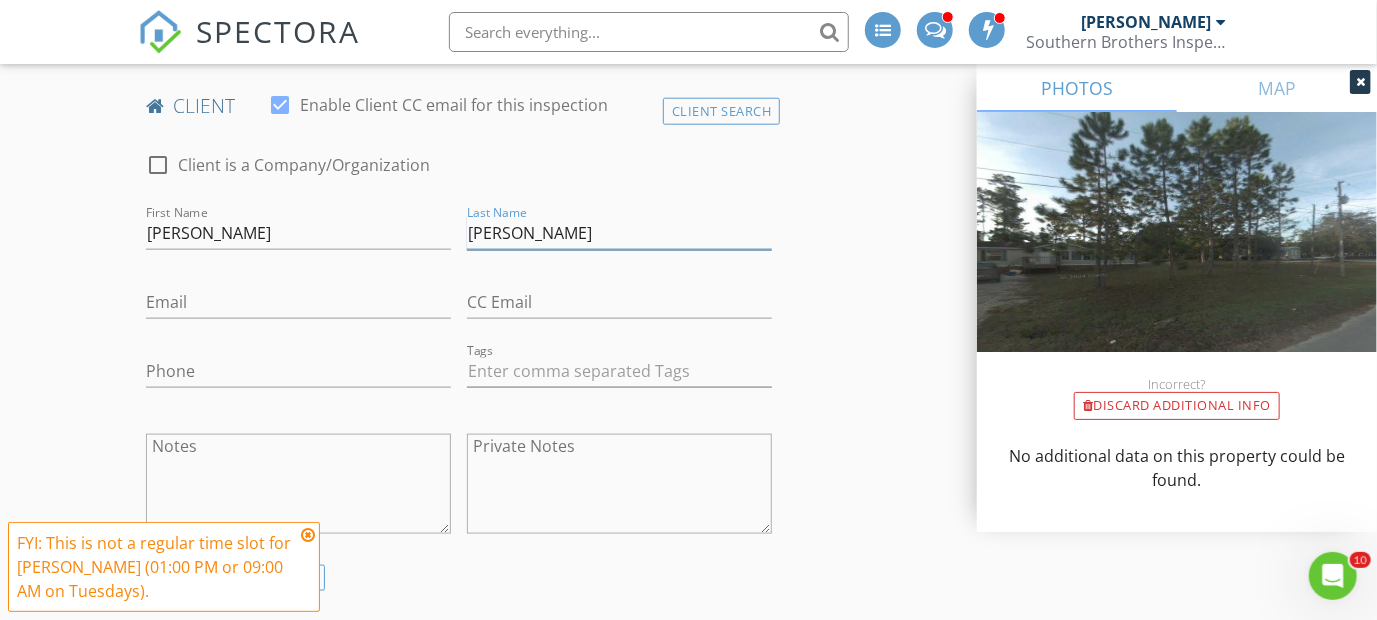 type on "[PERSON_NAME]" 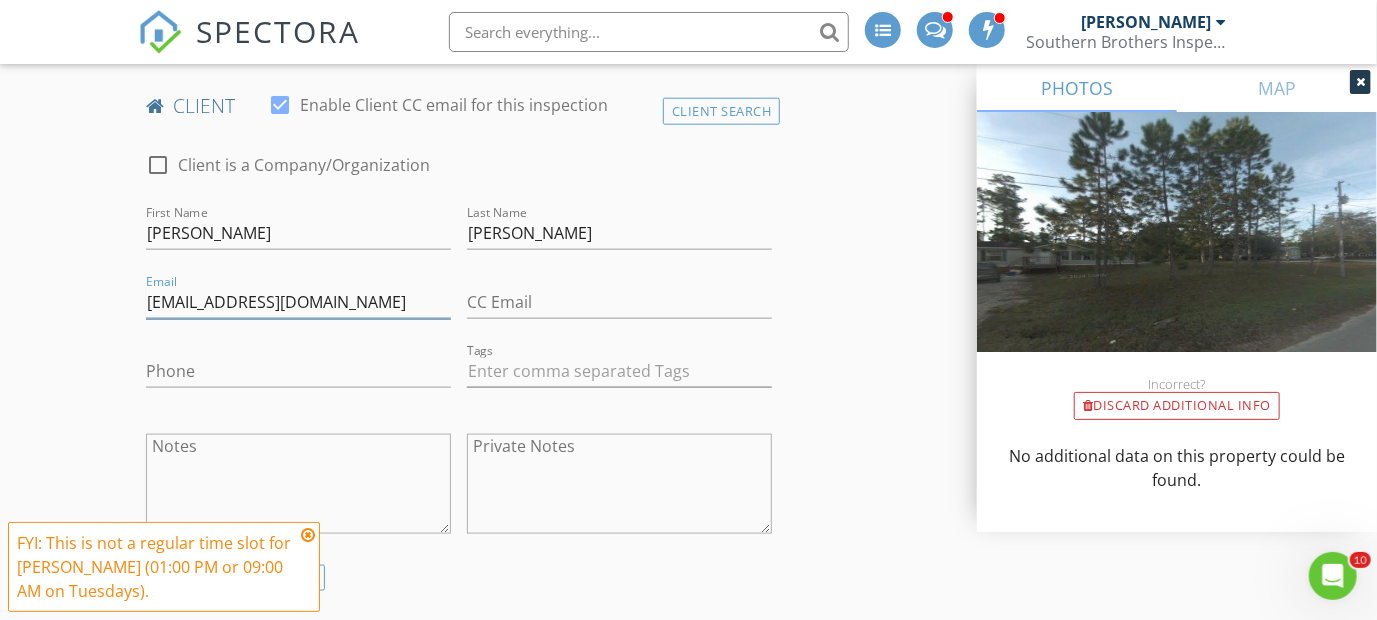 type on "[EMAIL_ADDRESS][DOMAIN_NAME]" 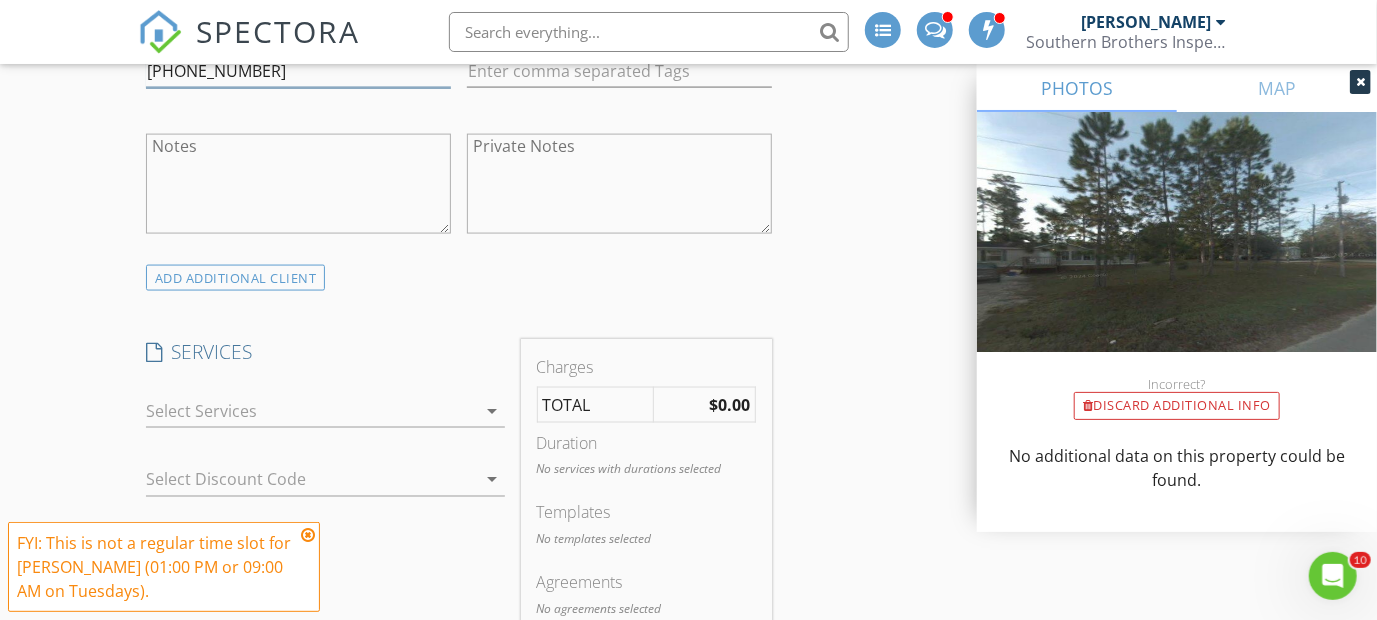 scroll, scrollTop: 1400, scrollLeft: 0, axis: vertical 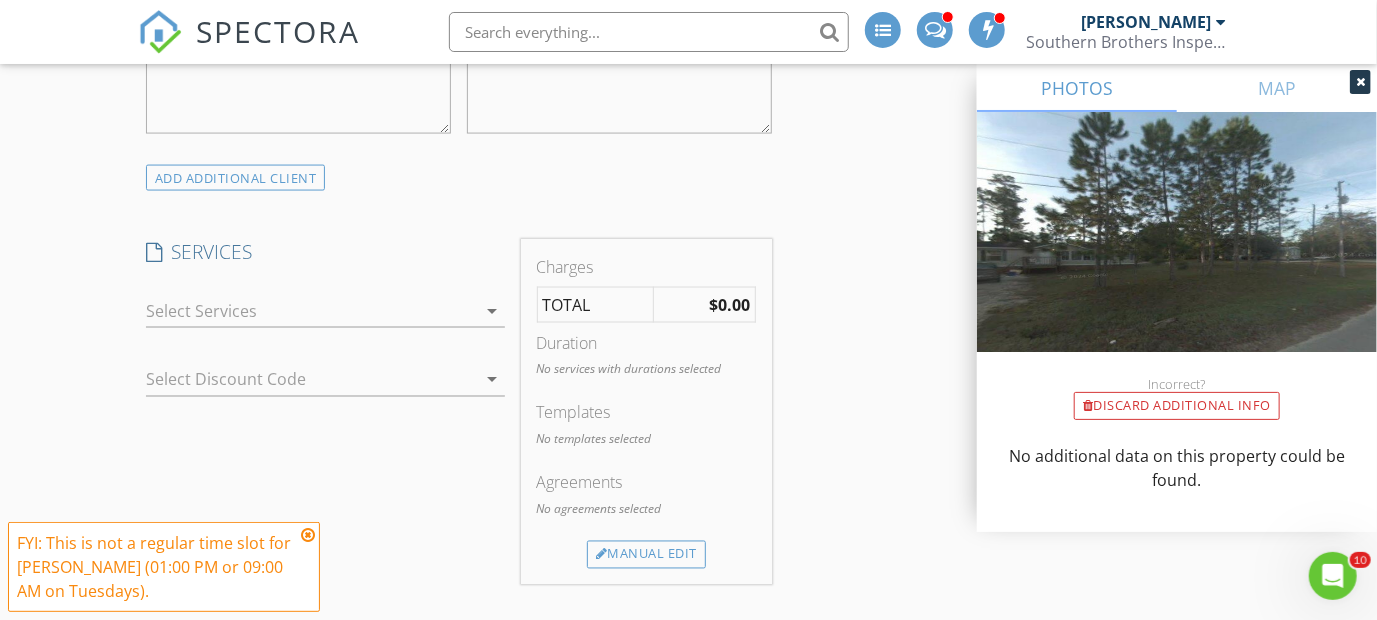 type on "[PHONE_NUMBER]" 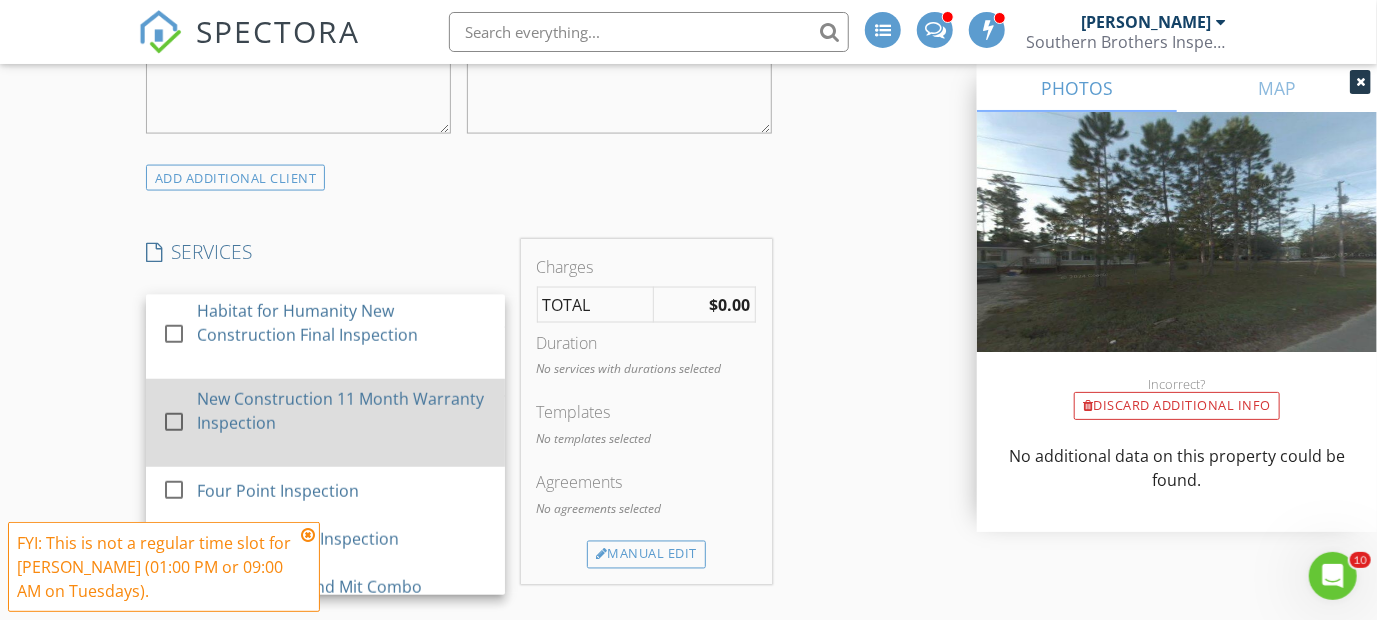 scroll, scrollTop: 900, scrollLeft: 0, axis: vertical 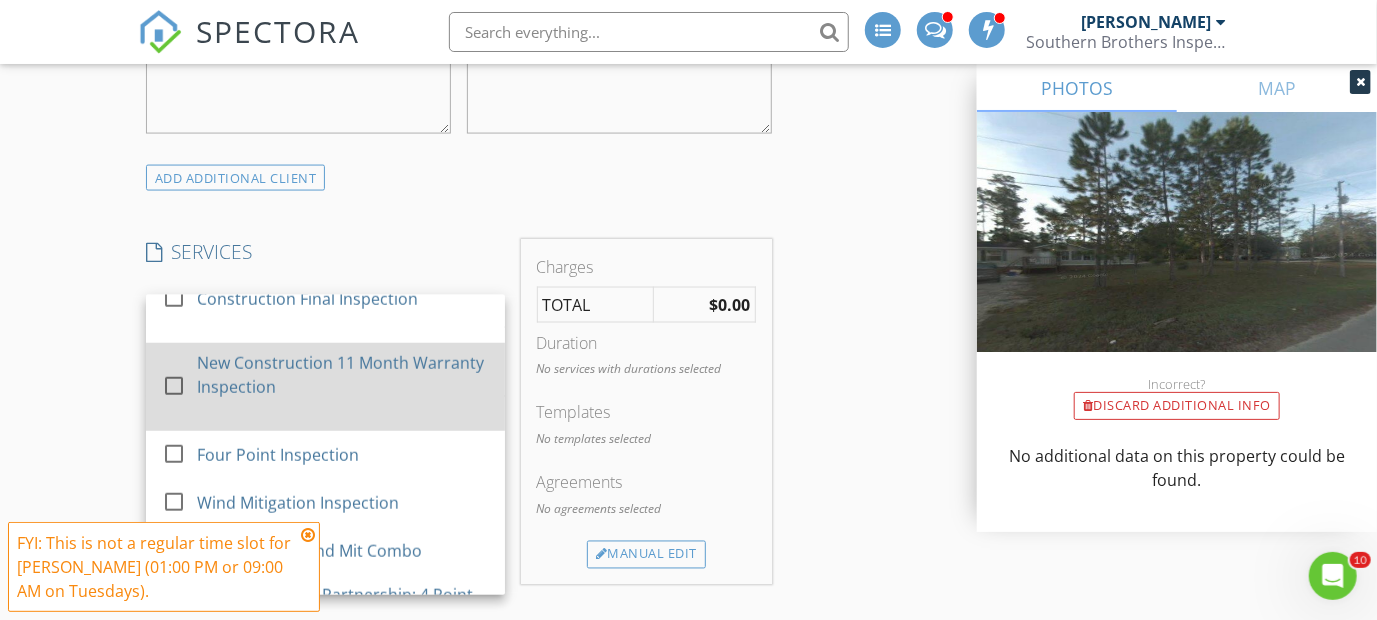 click at bounding box center [174, 386] 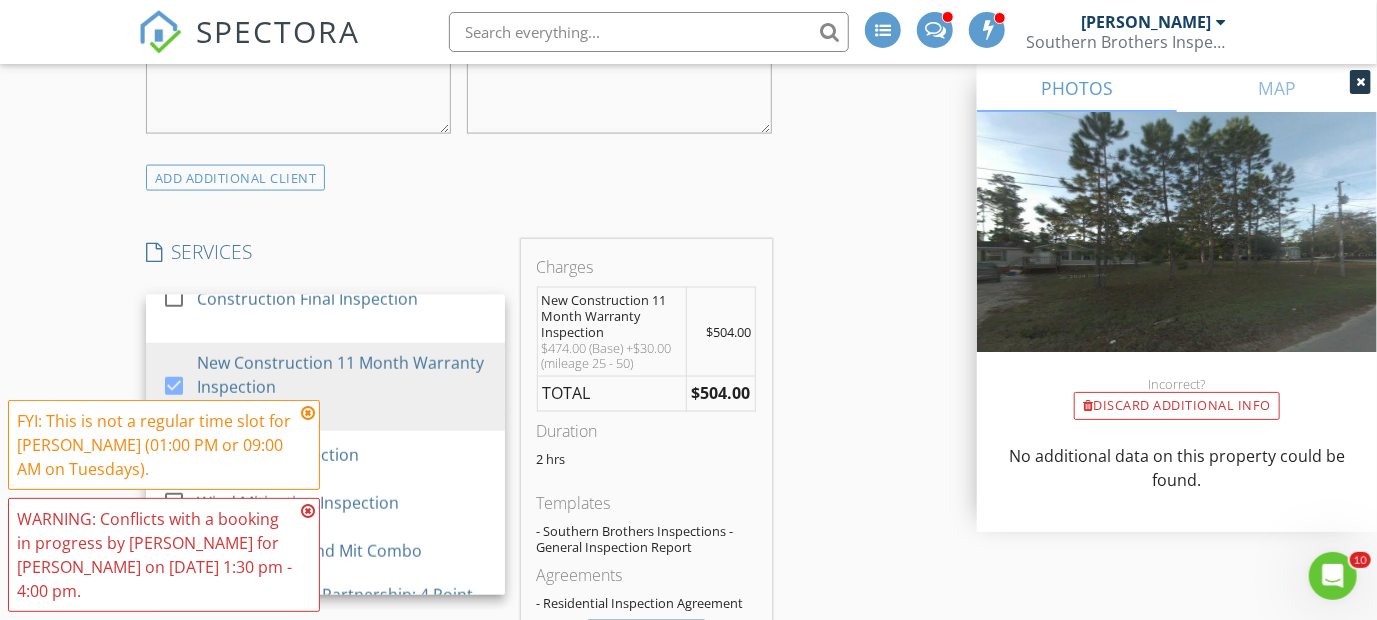 click on "WARNING: Conflicts with a booking in progress  by Raymond Zalusky for Alex Lloyd on 07/15/2025  1:30 pm - 4:00 pm." at bounding box center (156, 555) 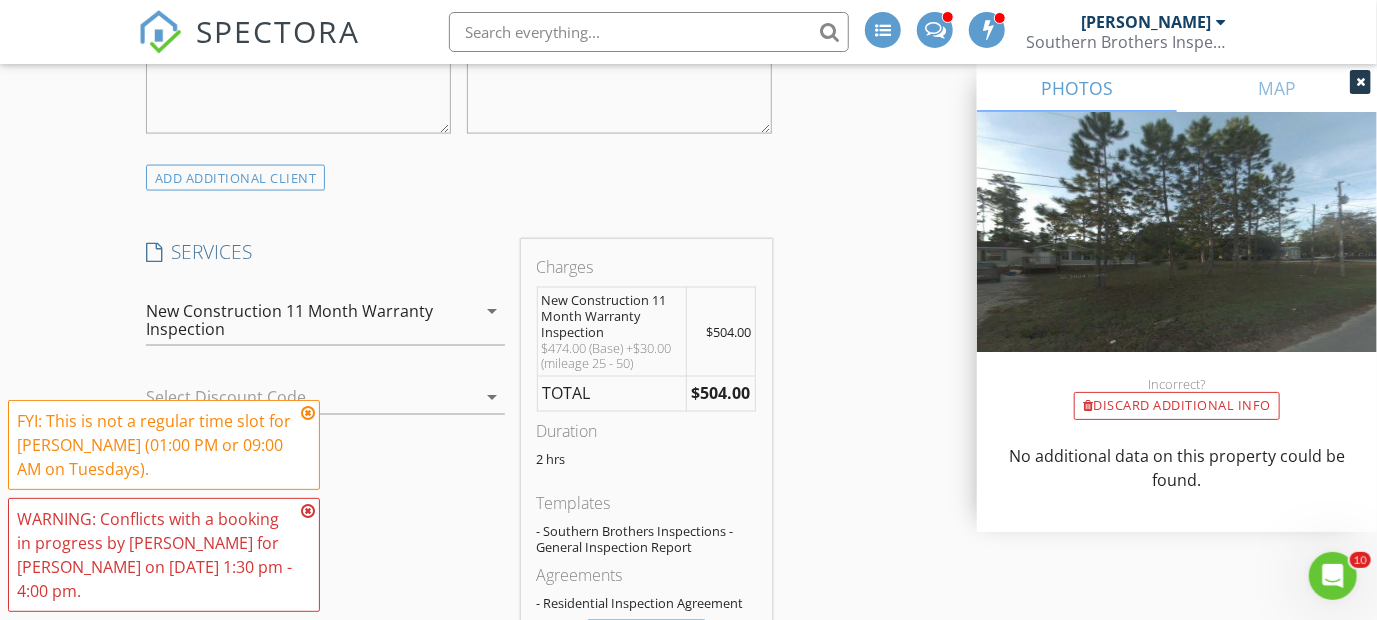 click at bounding box center [308, 511] 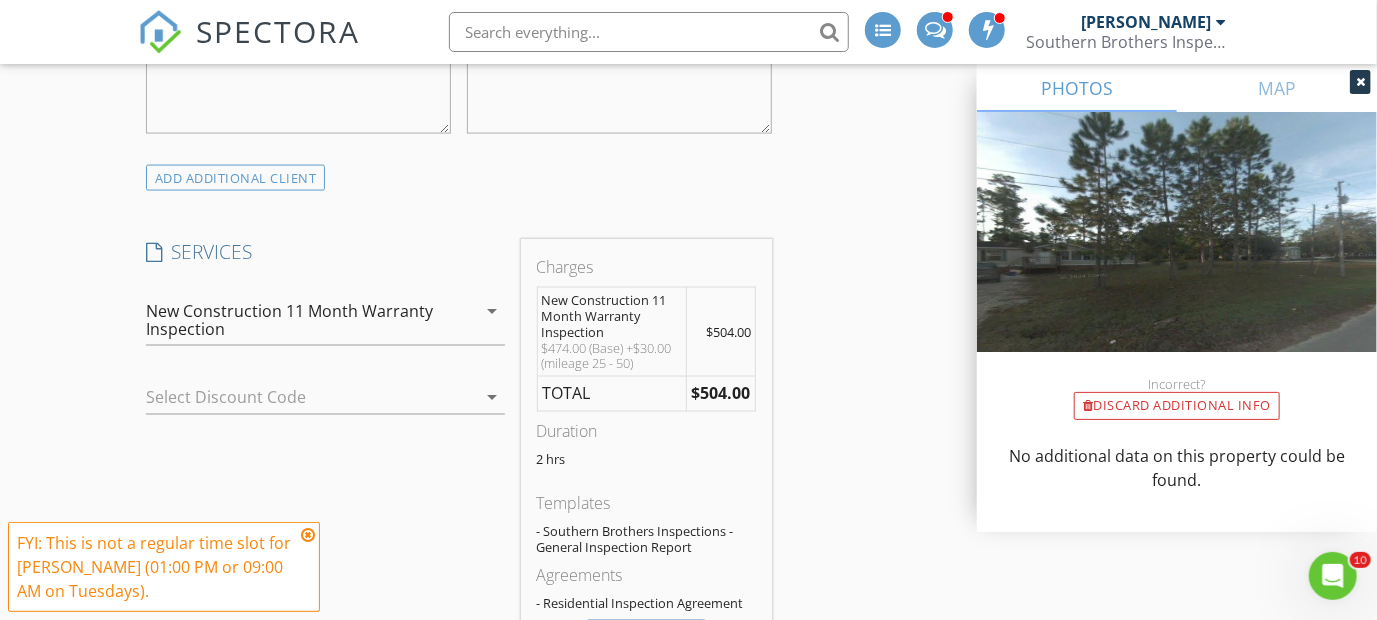 click at bounding box center (297, 398) 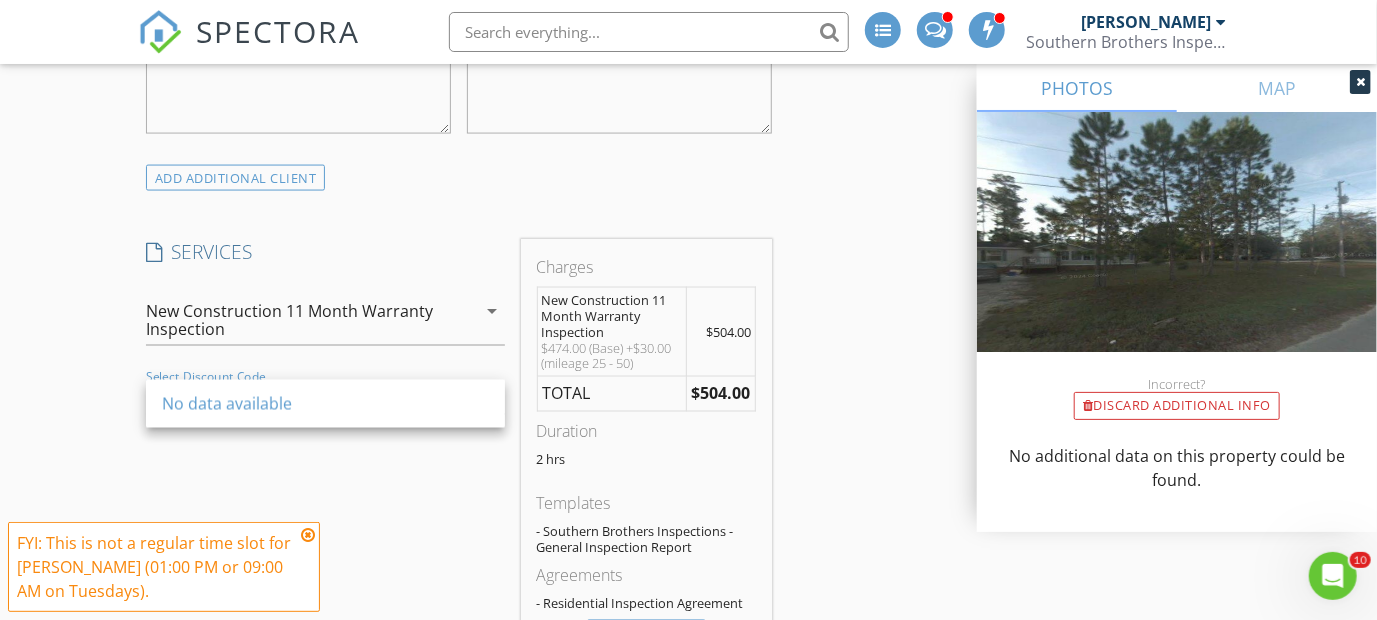 click at bounding box center [325, 360] 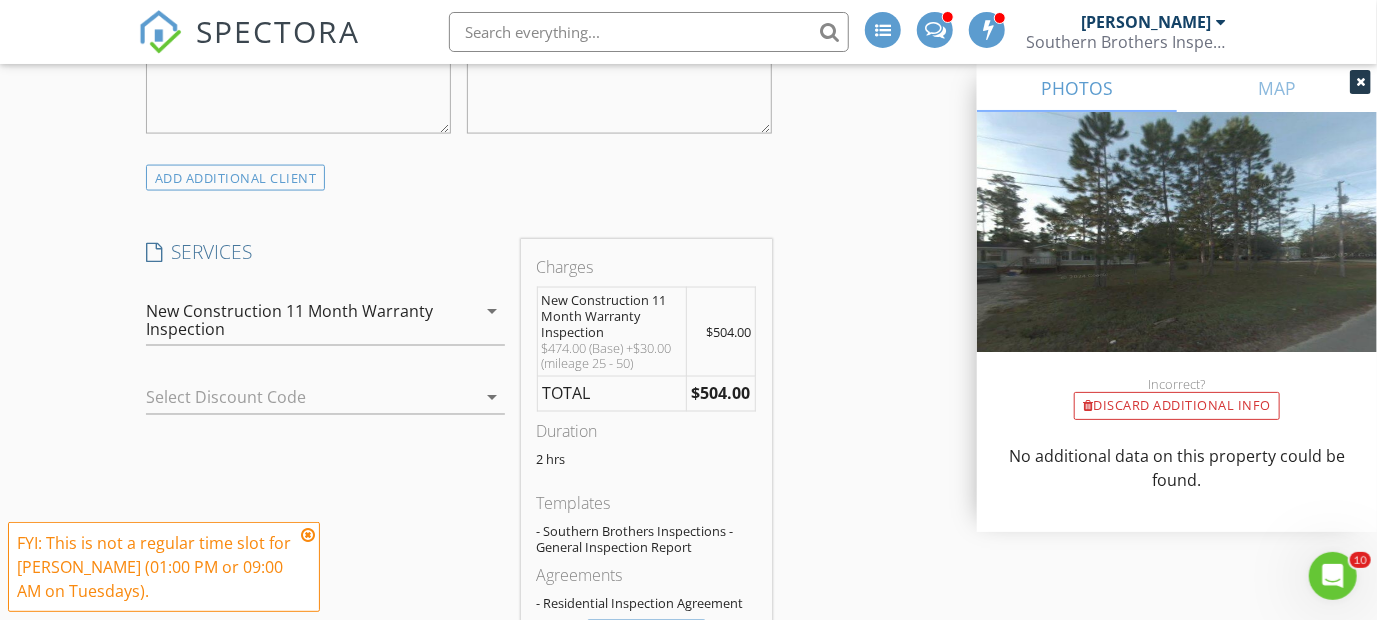 click on "arrow_drop_down" at bounding box center [493, 398] 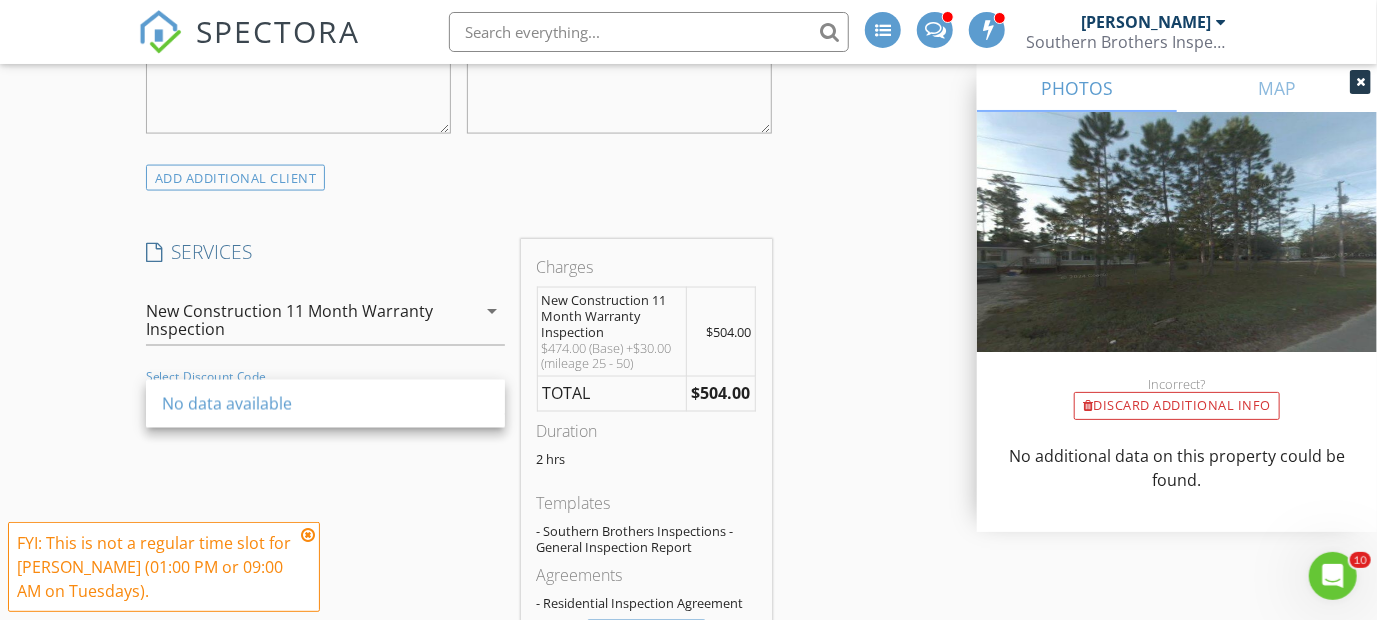 click on "No data available" at bounding box center [325, 404] 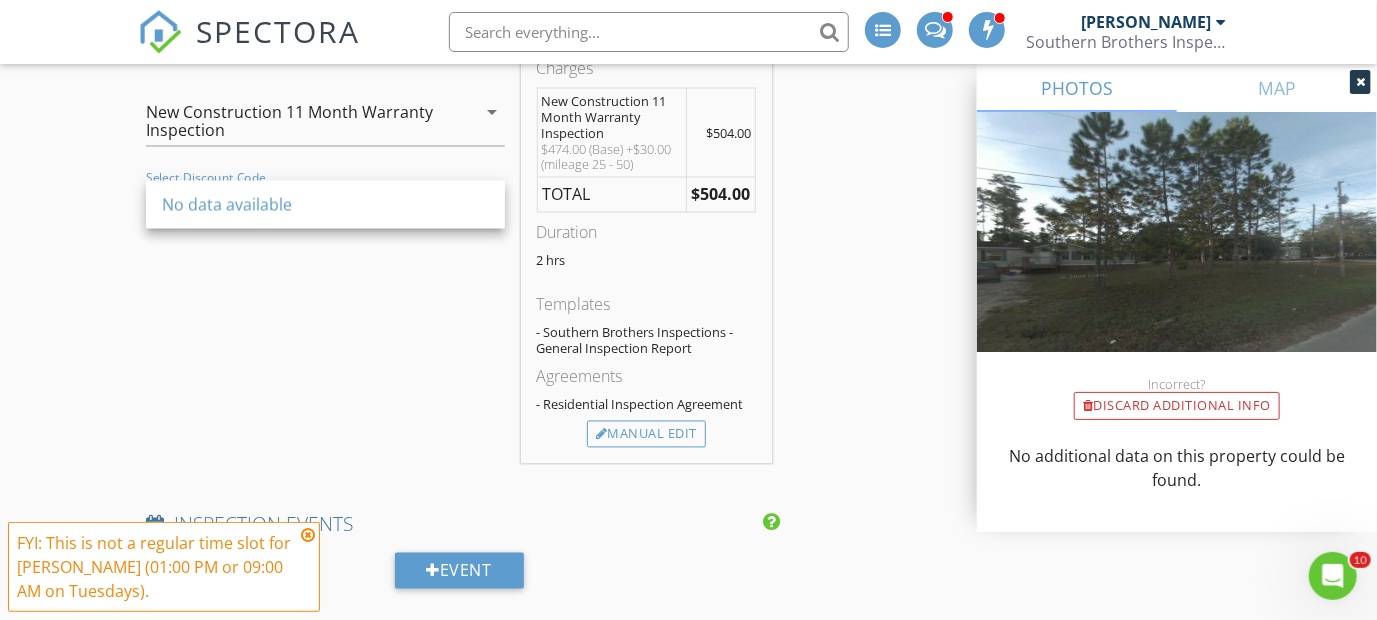 scroll, scrollTop: 1600, scrollLeft: 0, axis: vertical 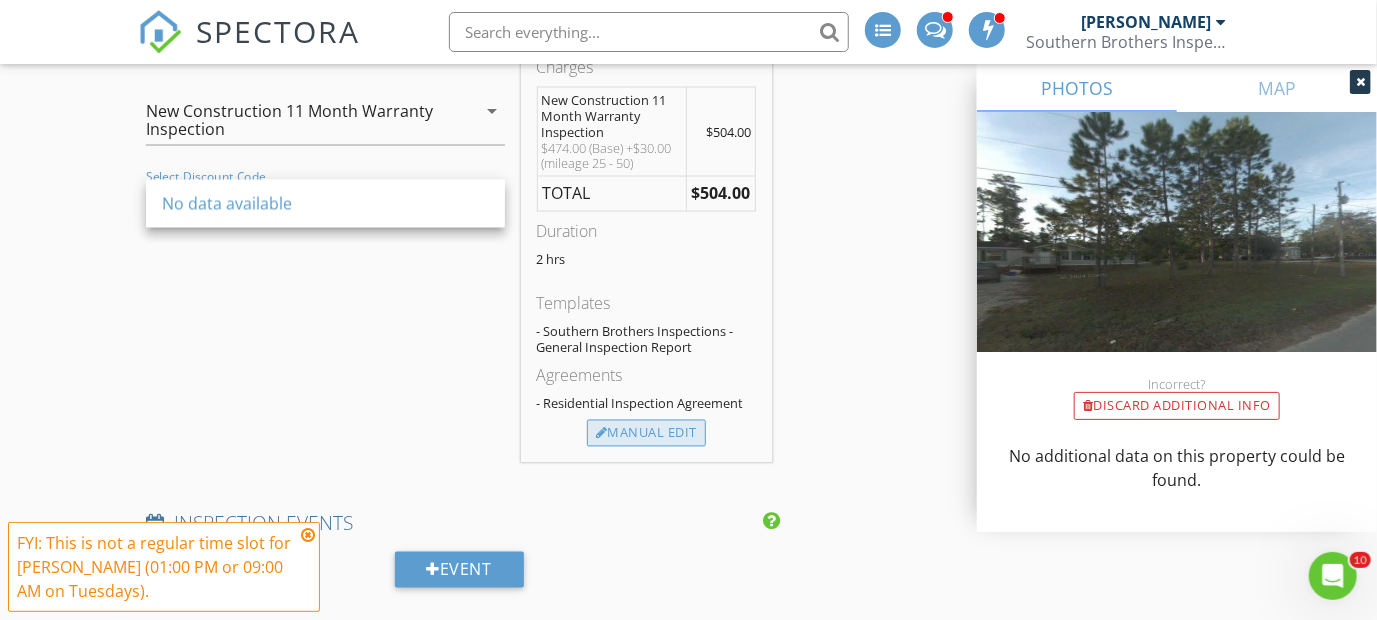 click on "Manual Edit" at bounding box center [646, 434] 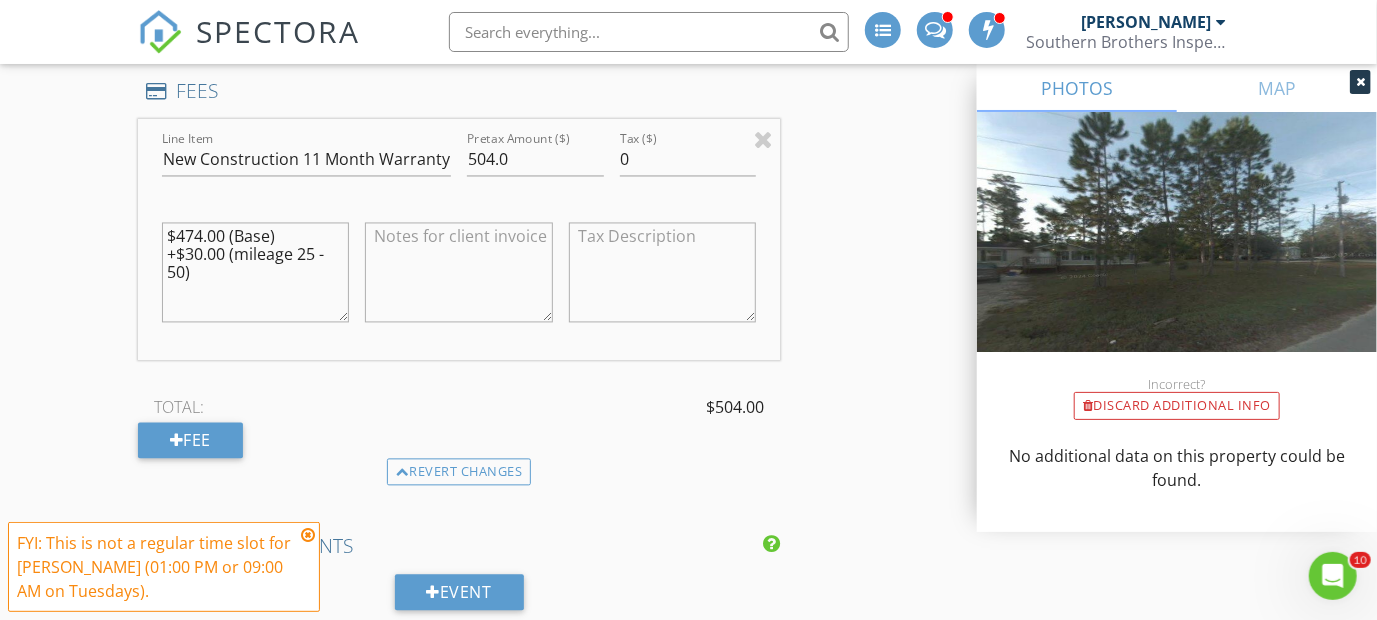 scroll, scrollTop: 1800, scrollLeft: 0, axis: vertical 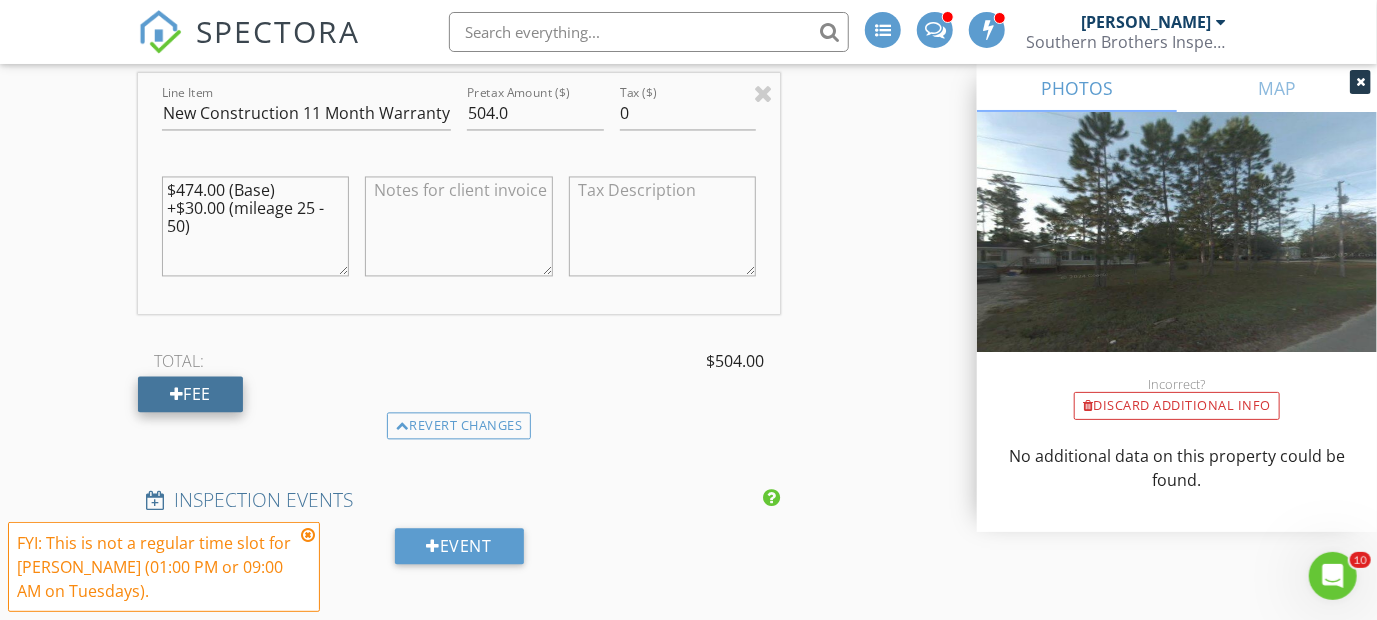 click on "Fee" at bounding box center [190, 394] 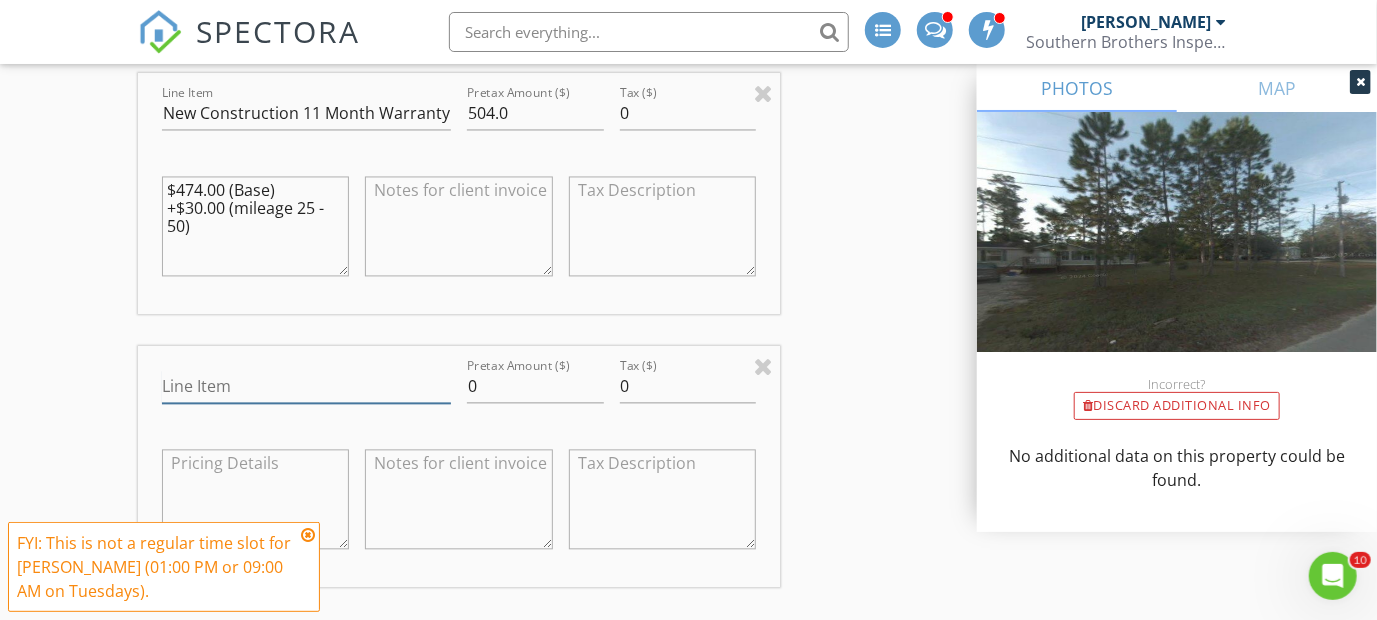 click on "Line Item" at bounding box center [306, 386] 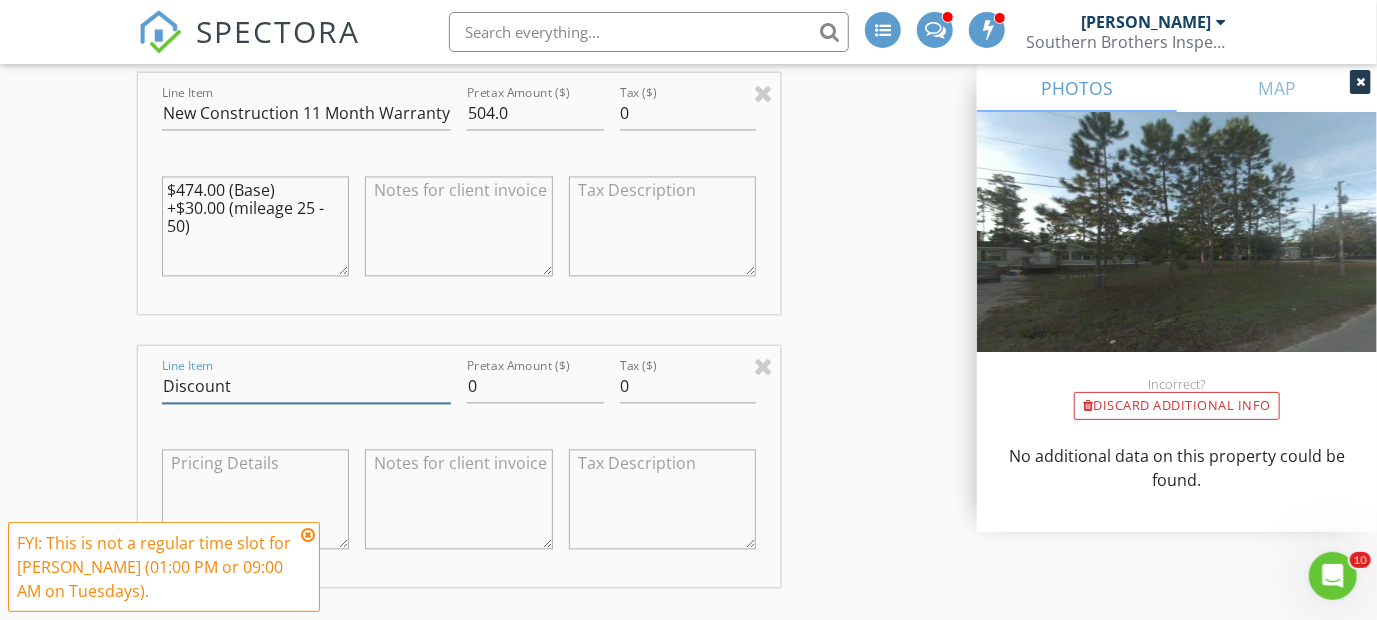 type on "Discount" 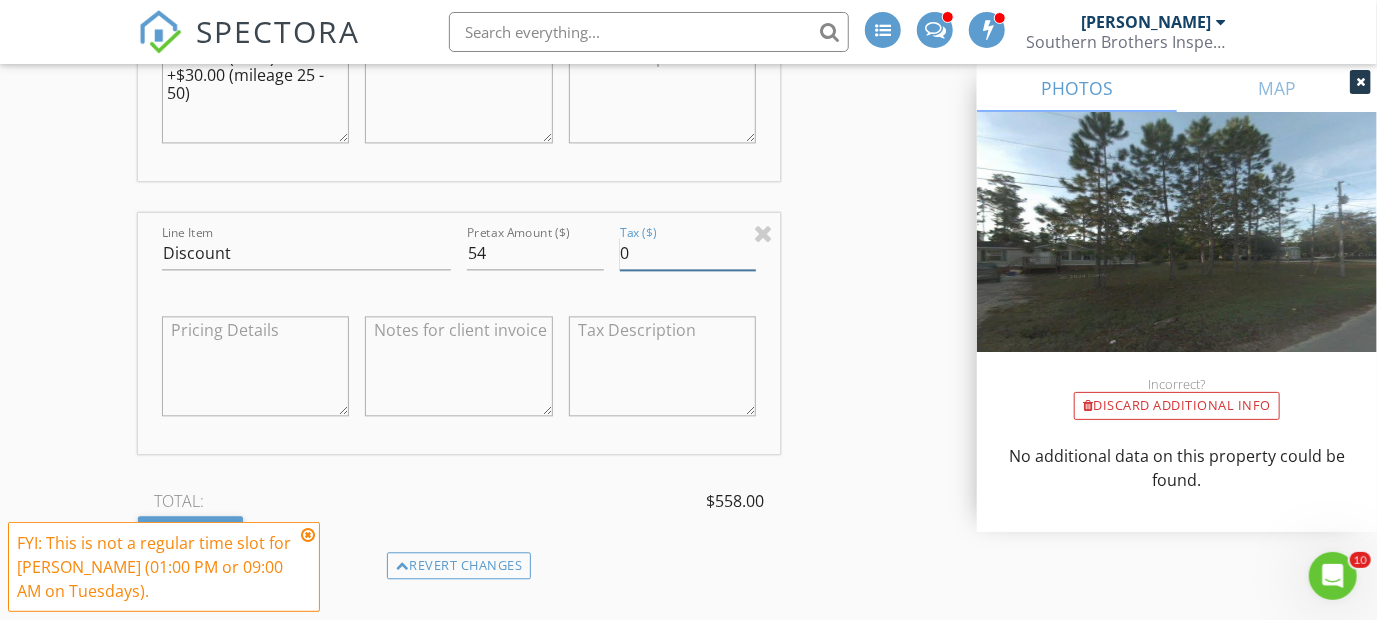 scroll, scrollTop: 1900, scrollLeft: 0, axis: vertical 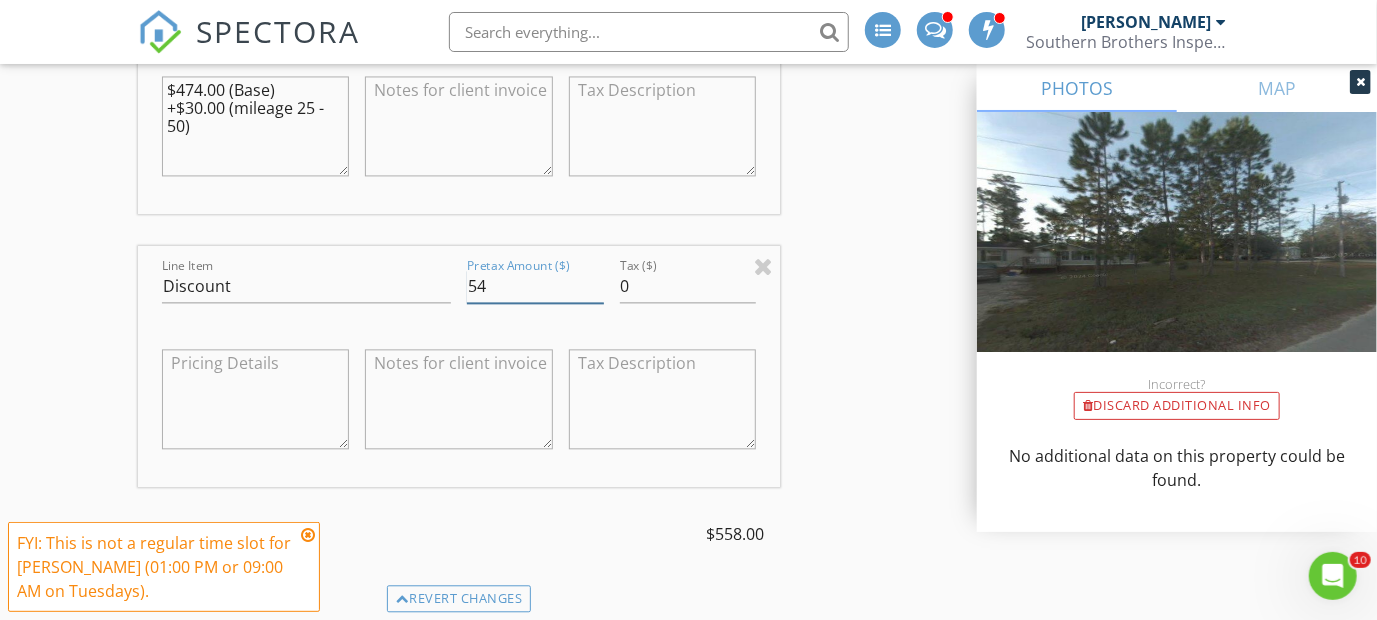 click on "54" at bounding box center (535, 286) 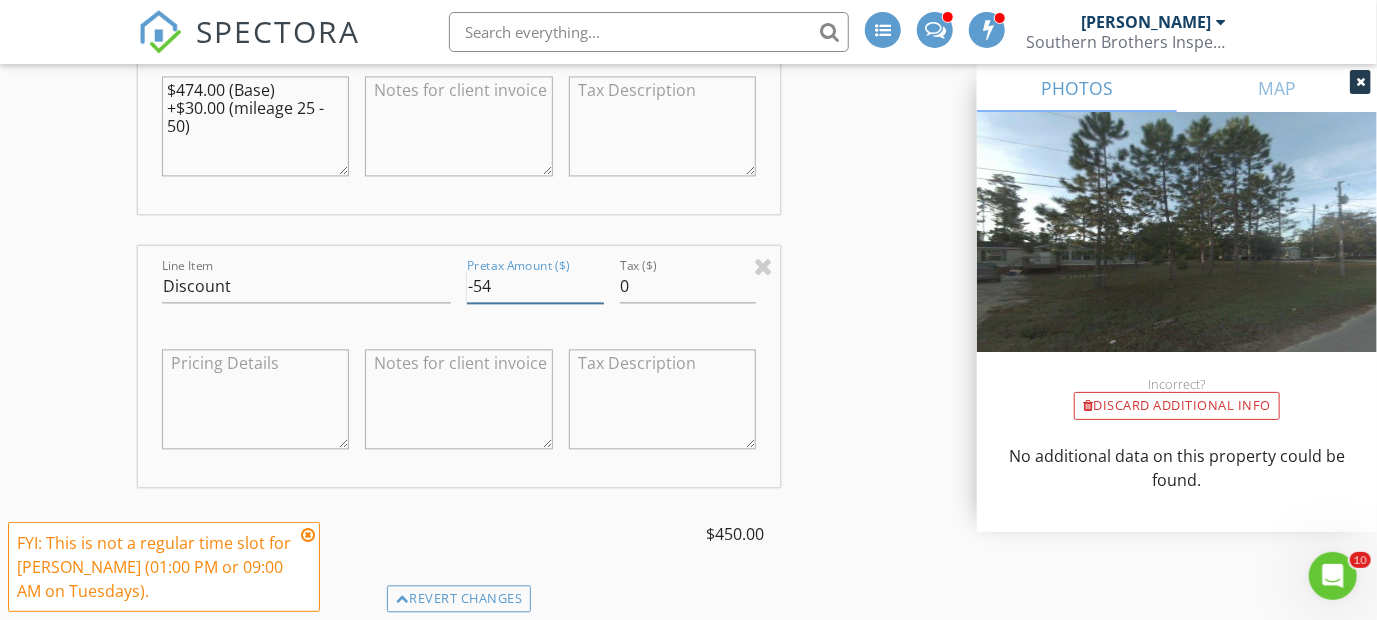 type on "-54" 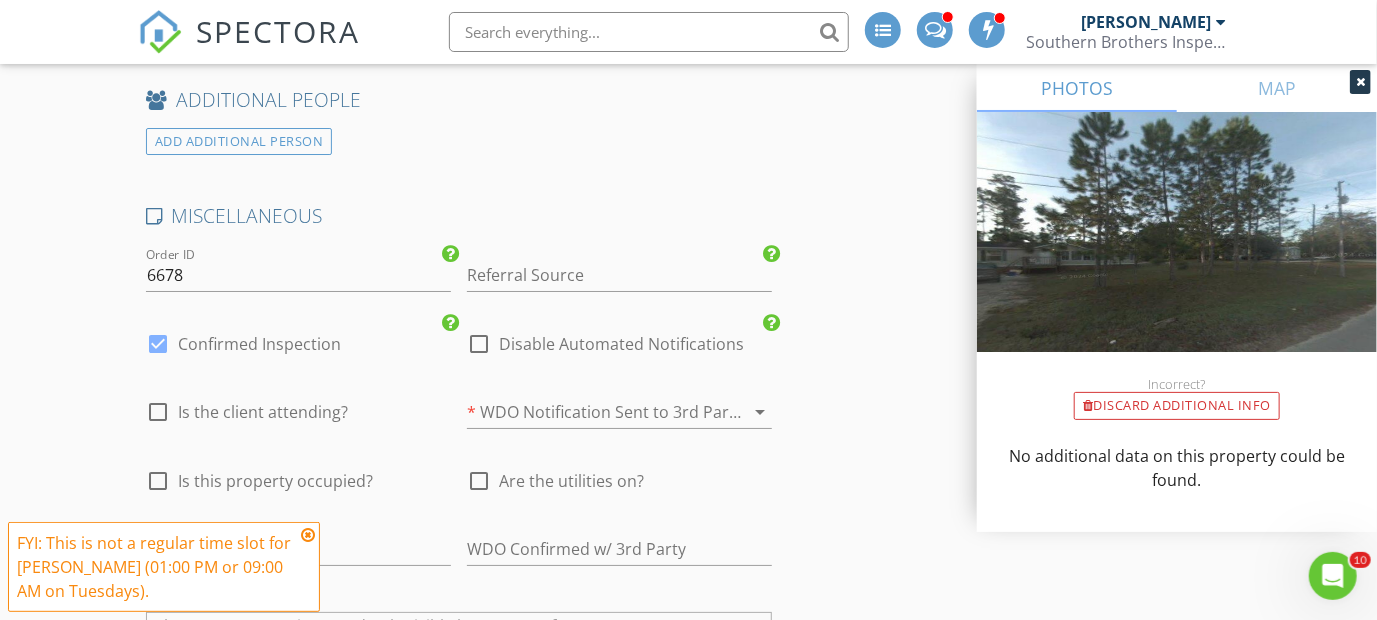 scroll, scrollTop: 3400, scrollLeft: 0, axis: vertical 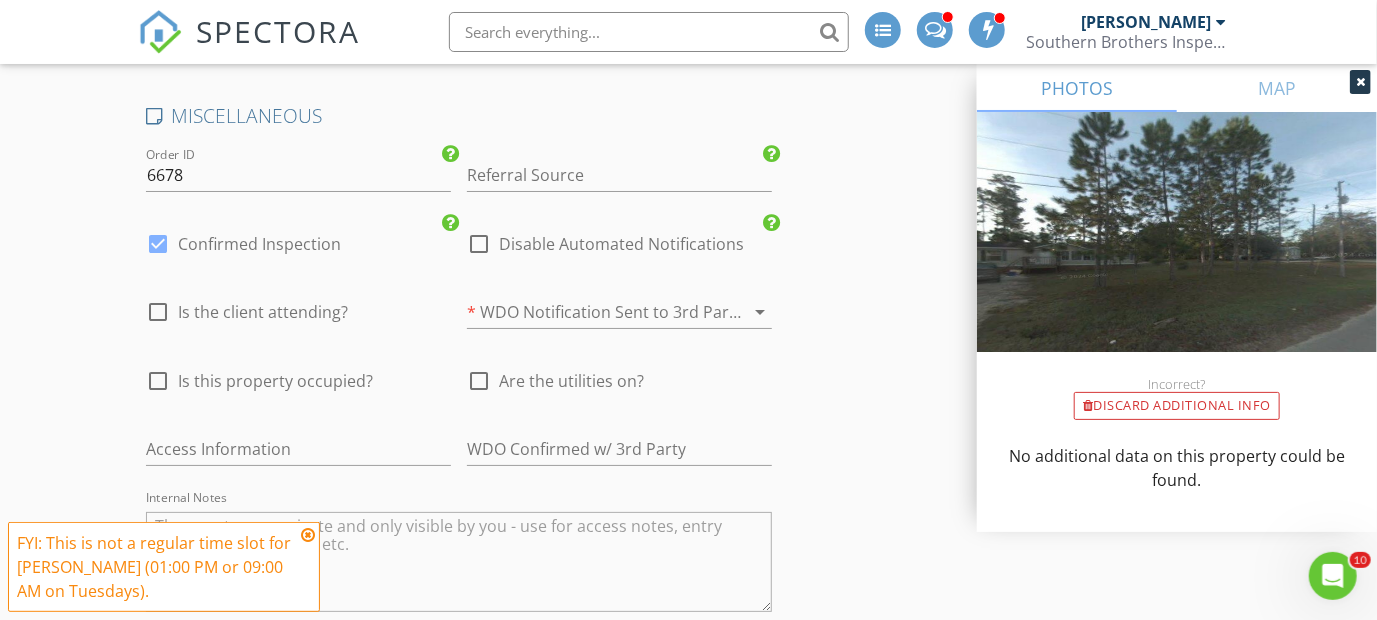 click at bounding box center (158, 312) 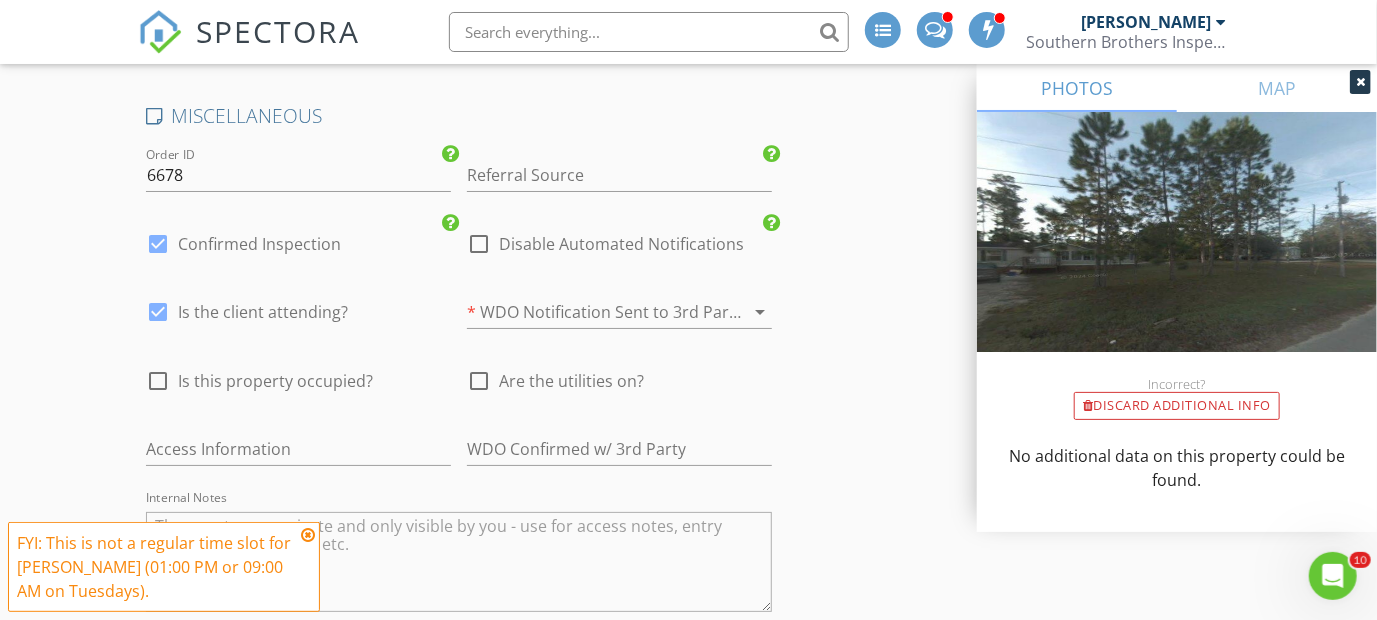 scroll, scrollTop: 3500, scrollLeft: 0, axis: vertical 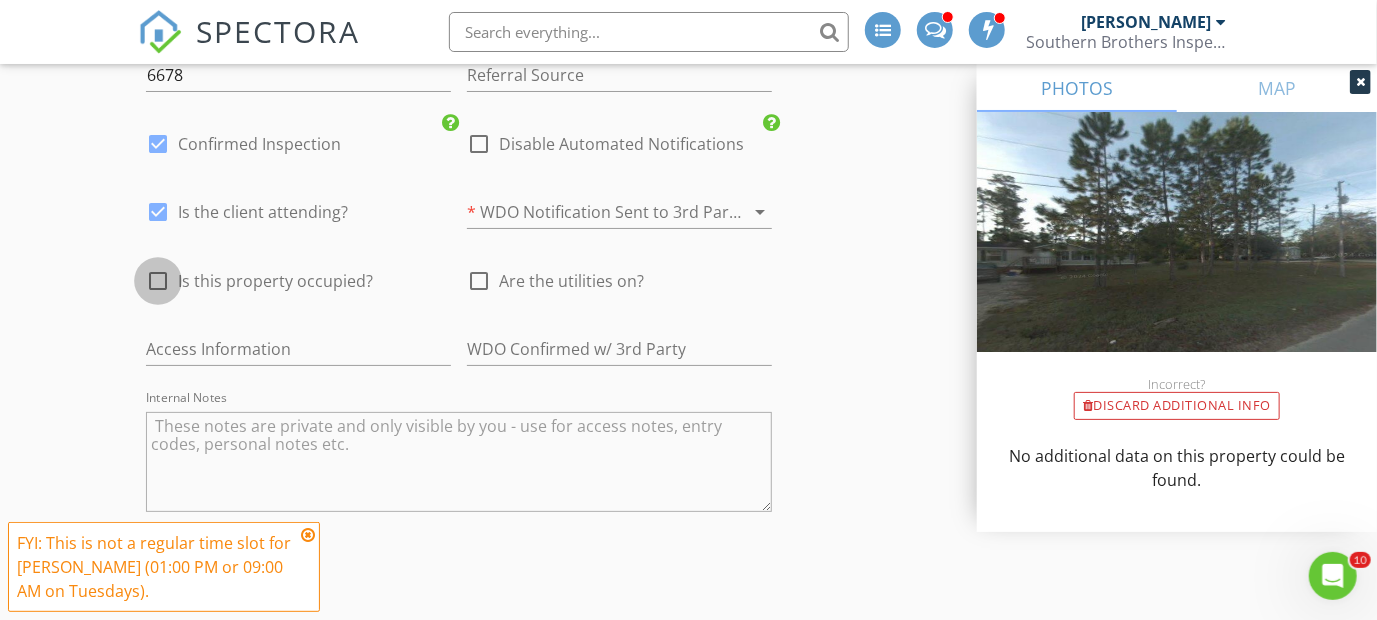 click at bounding box center (158, 281) 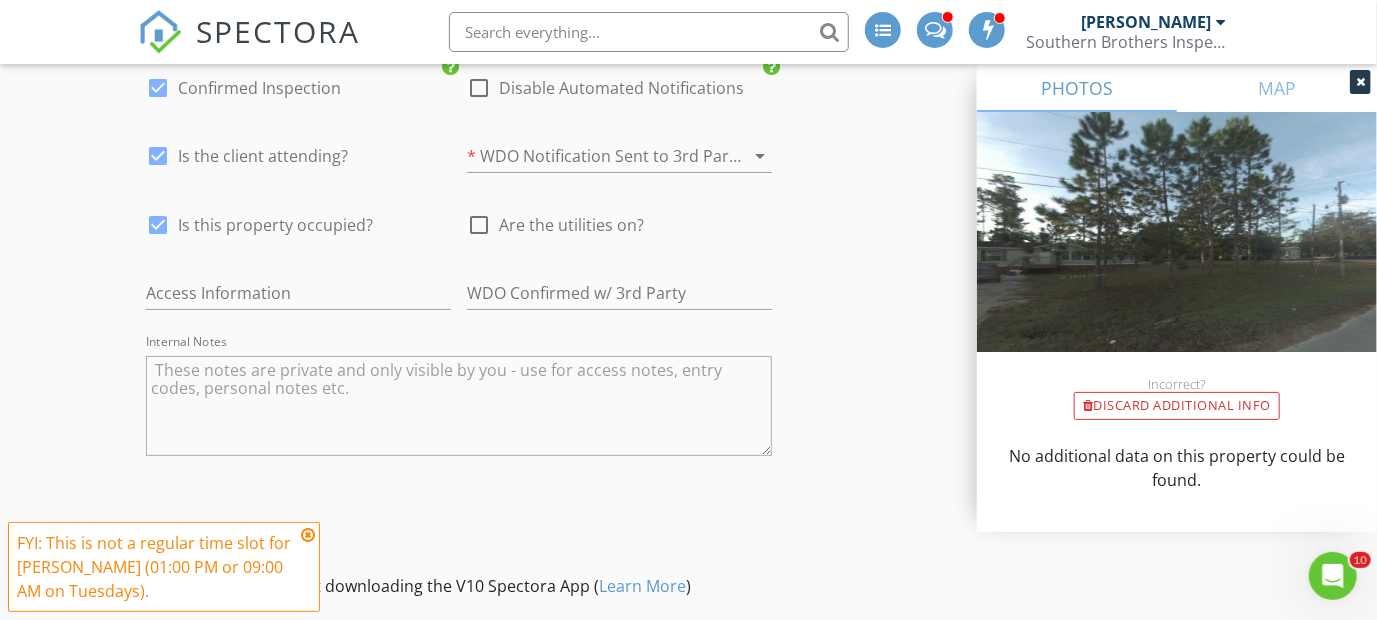 scroll, scrollTop: 3395, scrollLeft: 0, axis: vertical 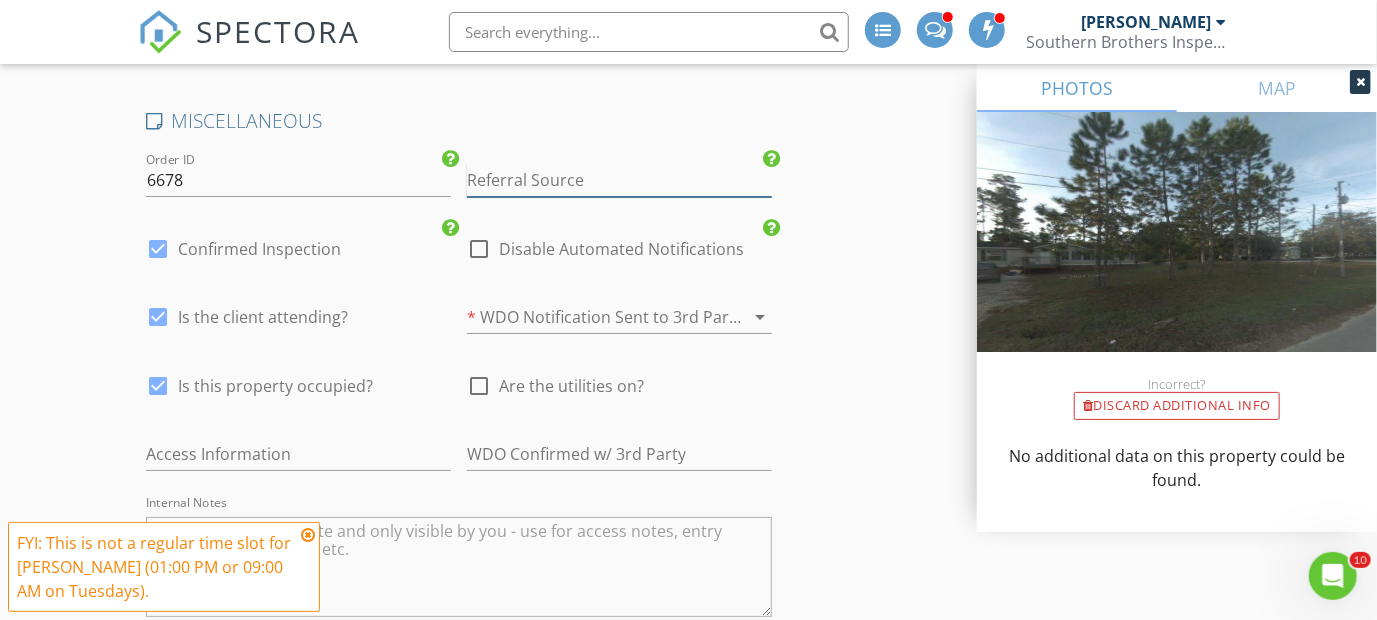click at bounding box center (619, 180) 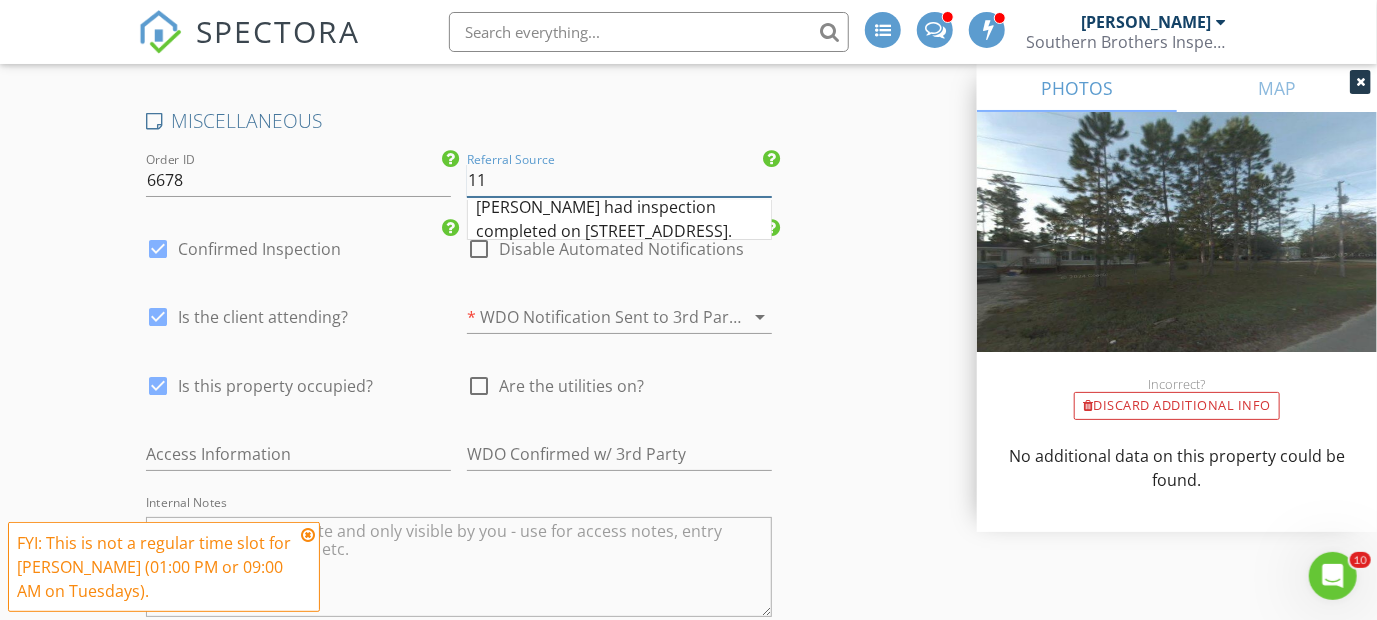 type on "1" 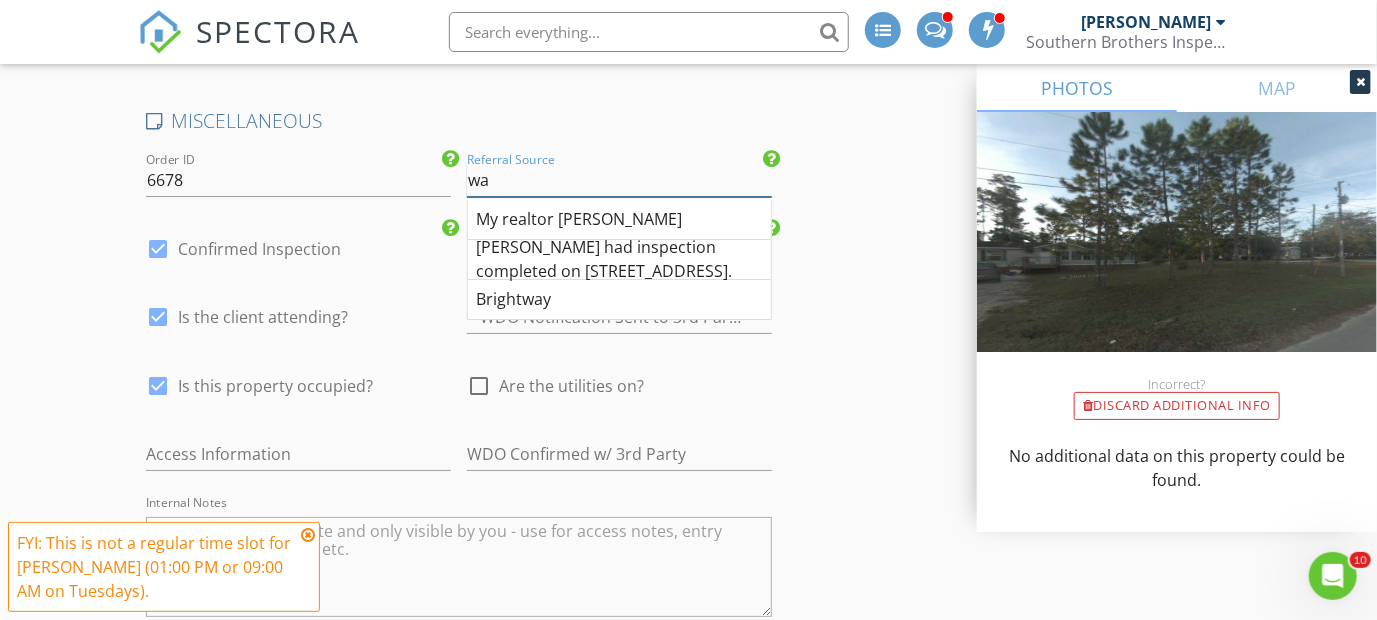 type on "w" 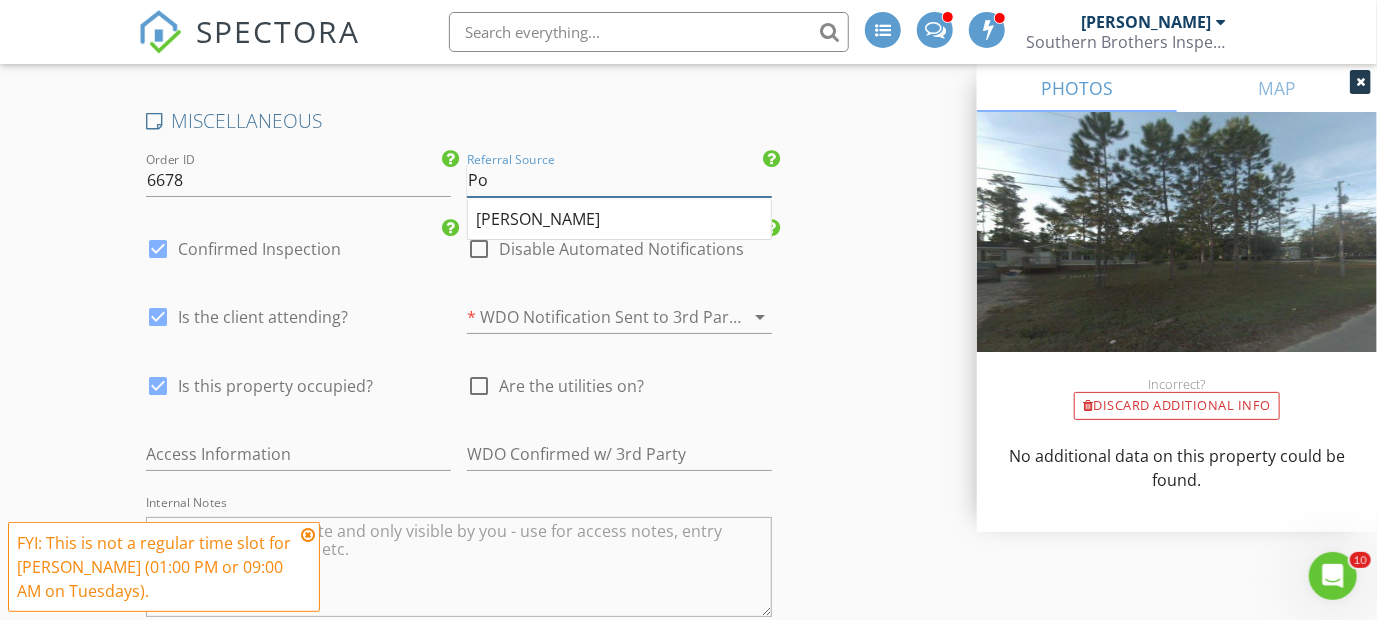 type on "P" 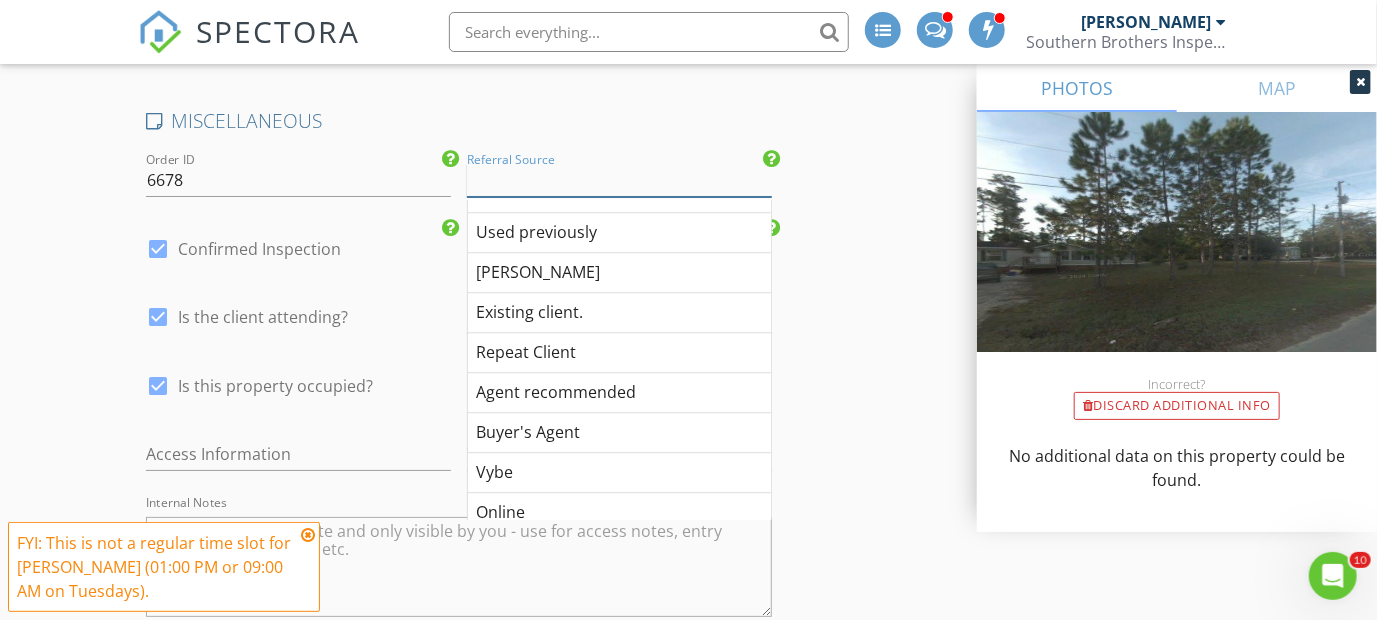 scroll, scrollTop: 6080, scrollLeft: 0, axis: vertical 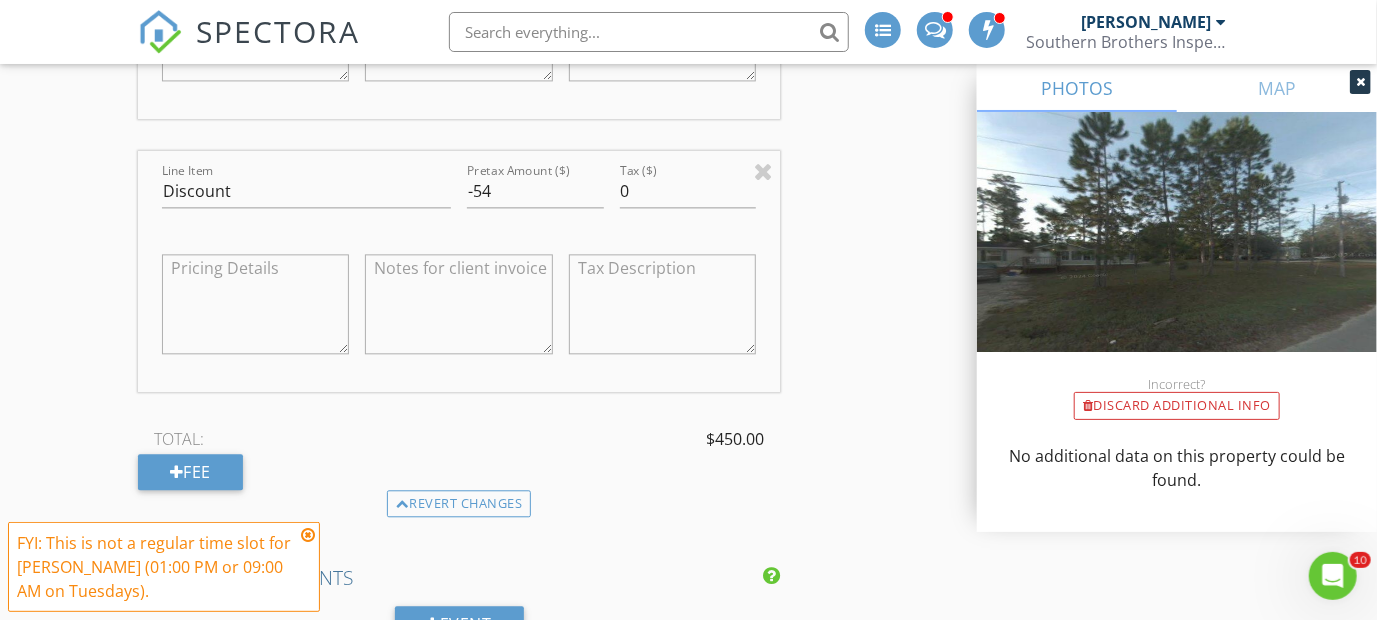 type on "Post Card 11MW" 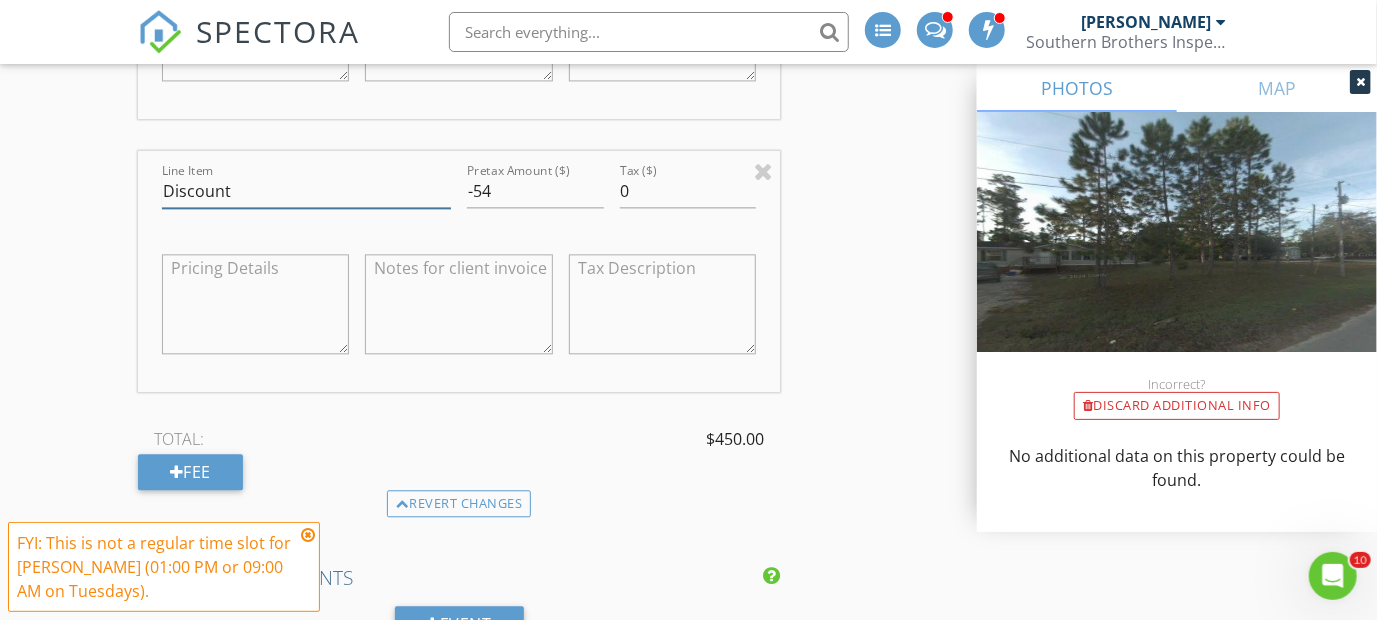 click on "Discount" at bounding box center (306, 191) 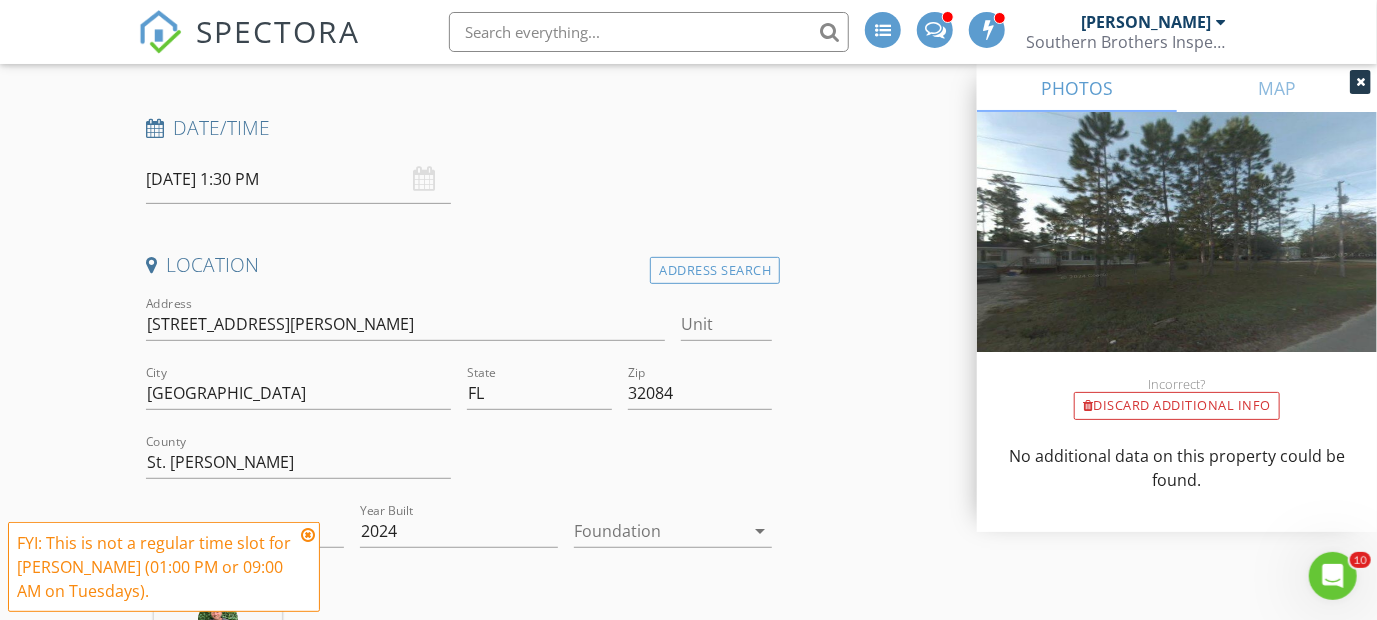 scroll, scrollTop: 0, scrollLeft: 0, axis: both 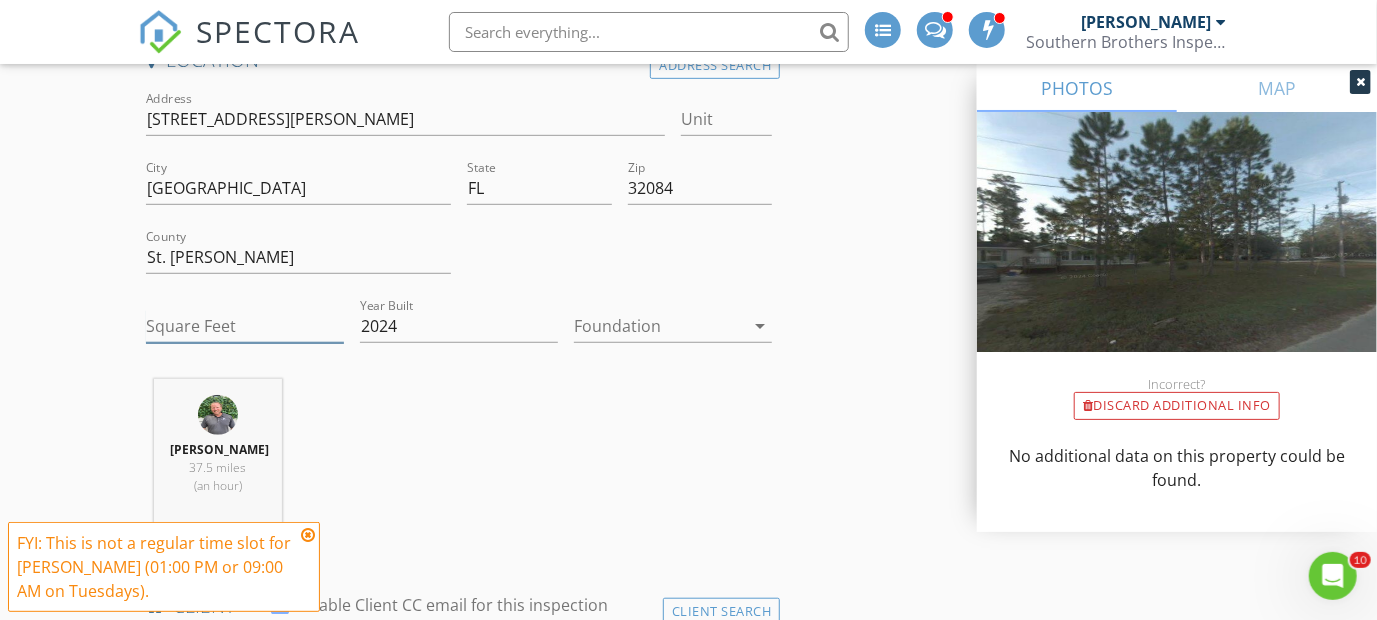 click on "Square Feet" at bounding box center [245, 326] 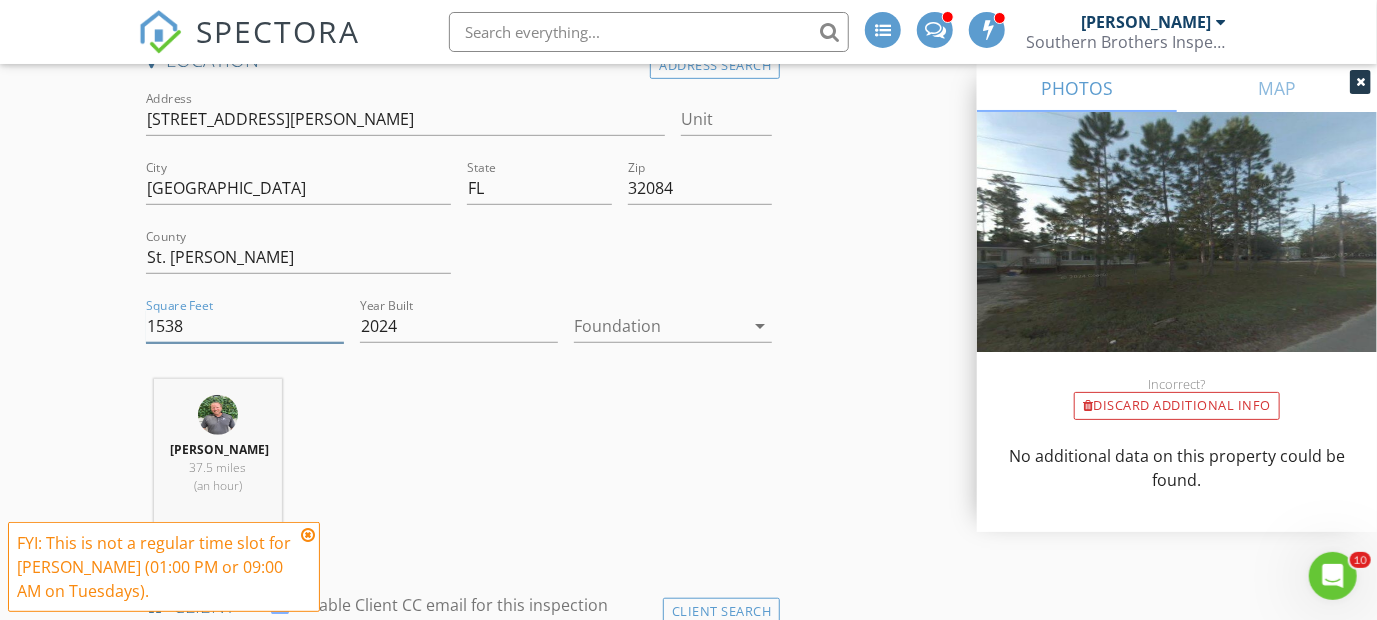 type on "1538" 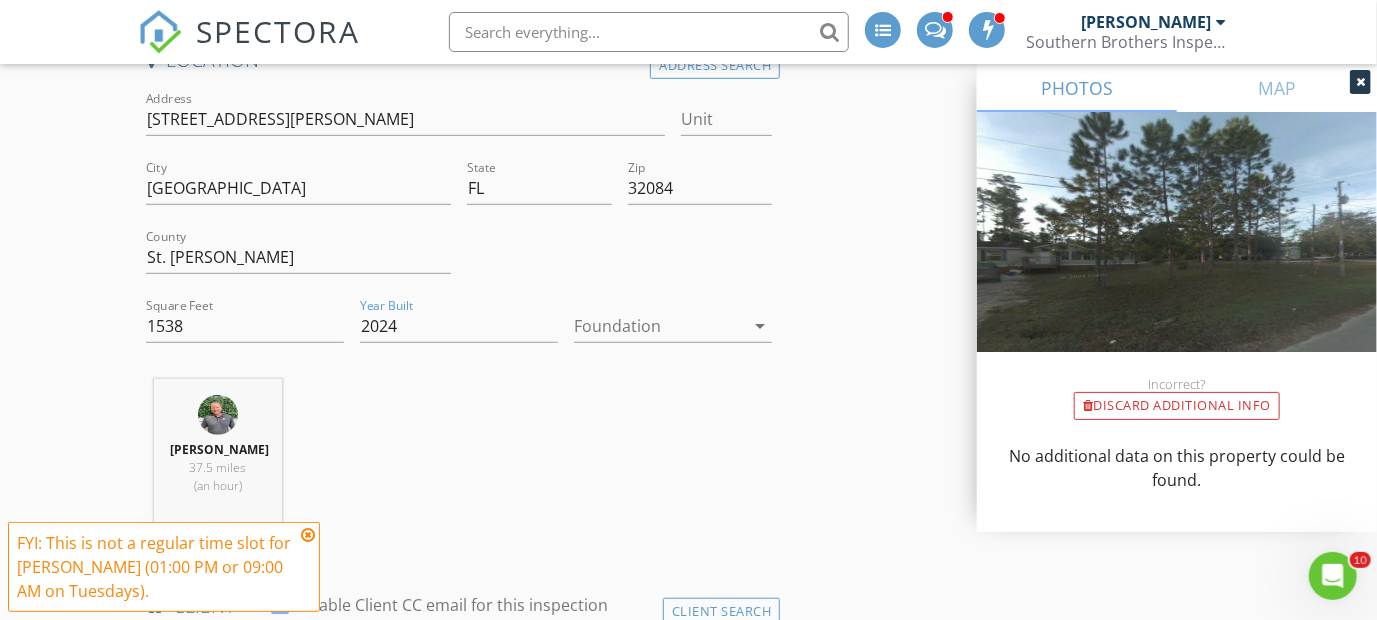 click on "arrow_drop_down" at bounding box center [760, 326] 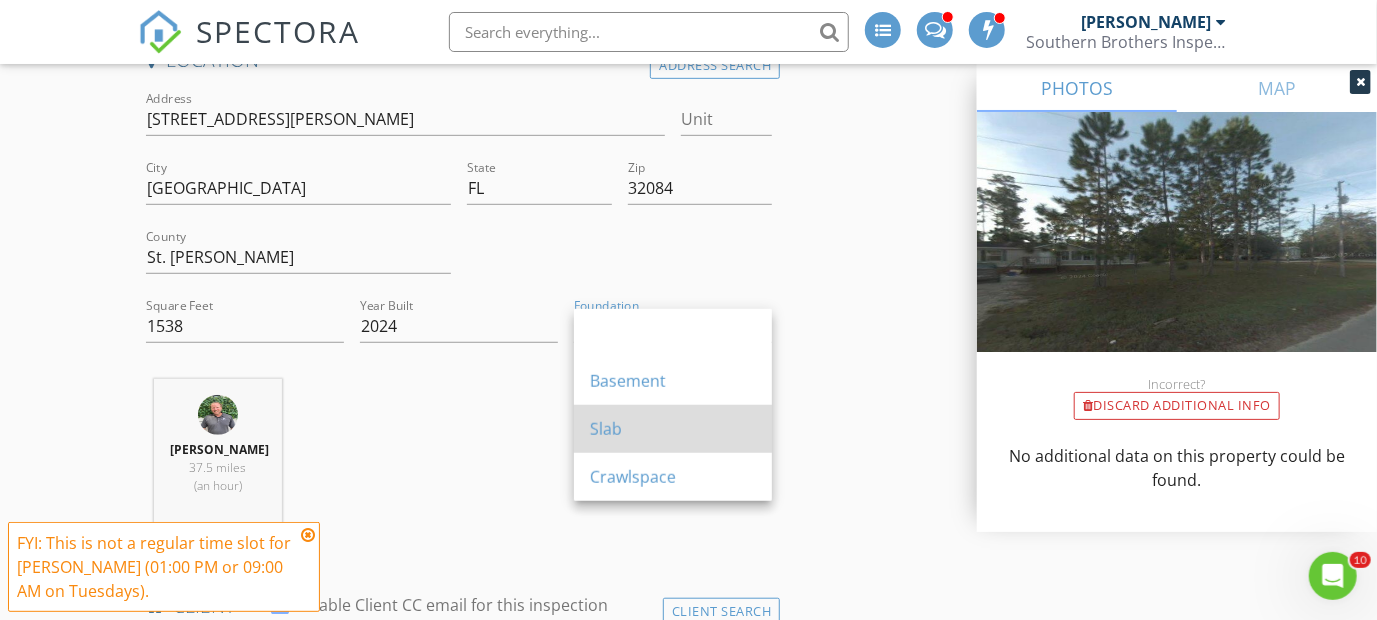 click on "Slab" at bounding box center [673, 429] 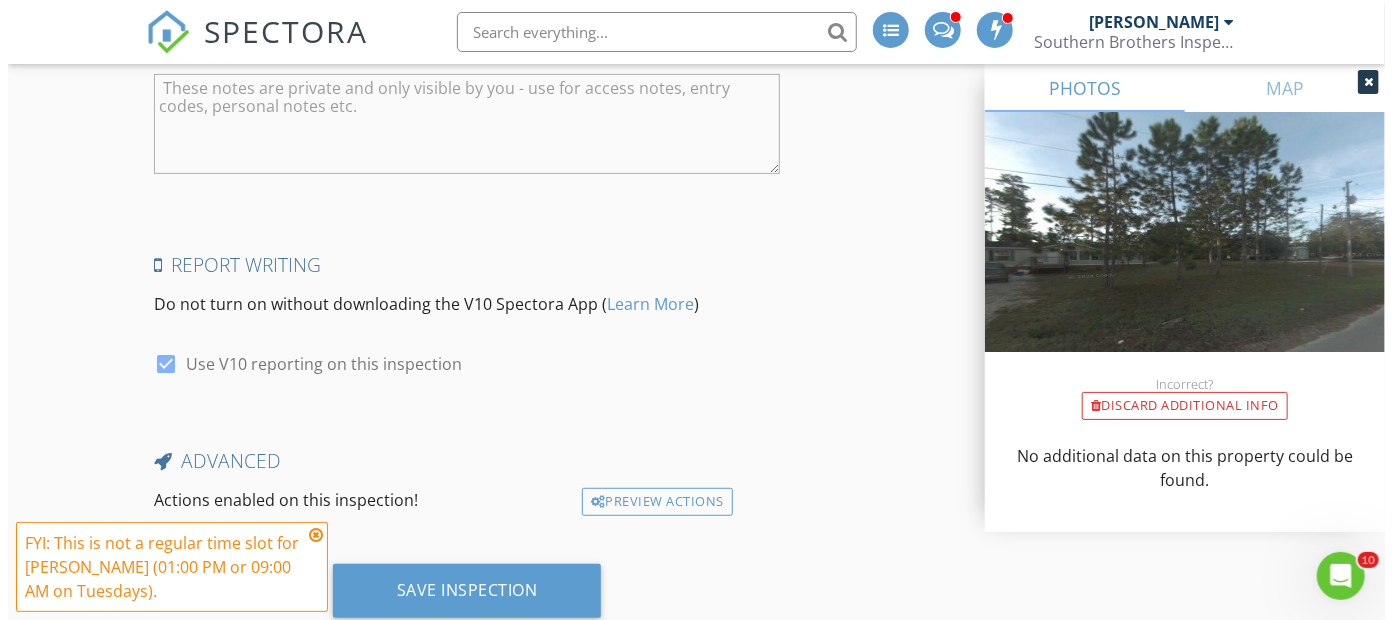 scroll, scrollTop: 3895, scrollLeft: 0, axis: vertical 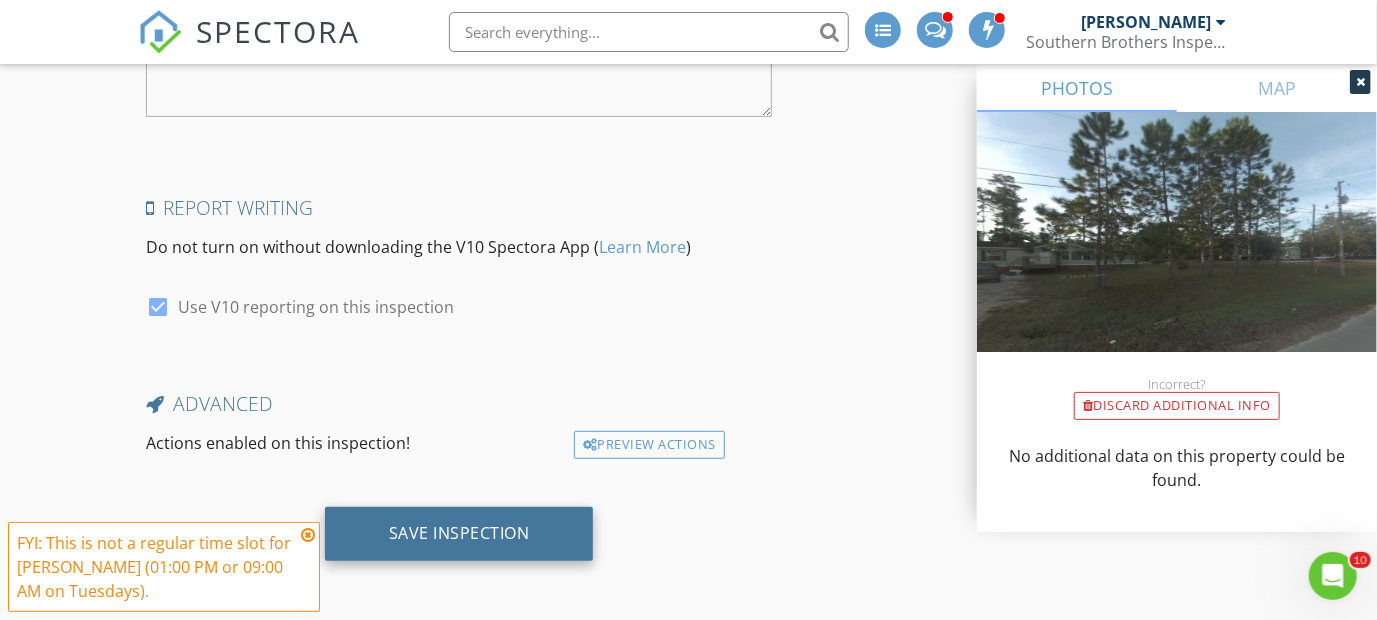 click on "Save Inspection" at bounding box center [459, 534] 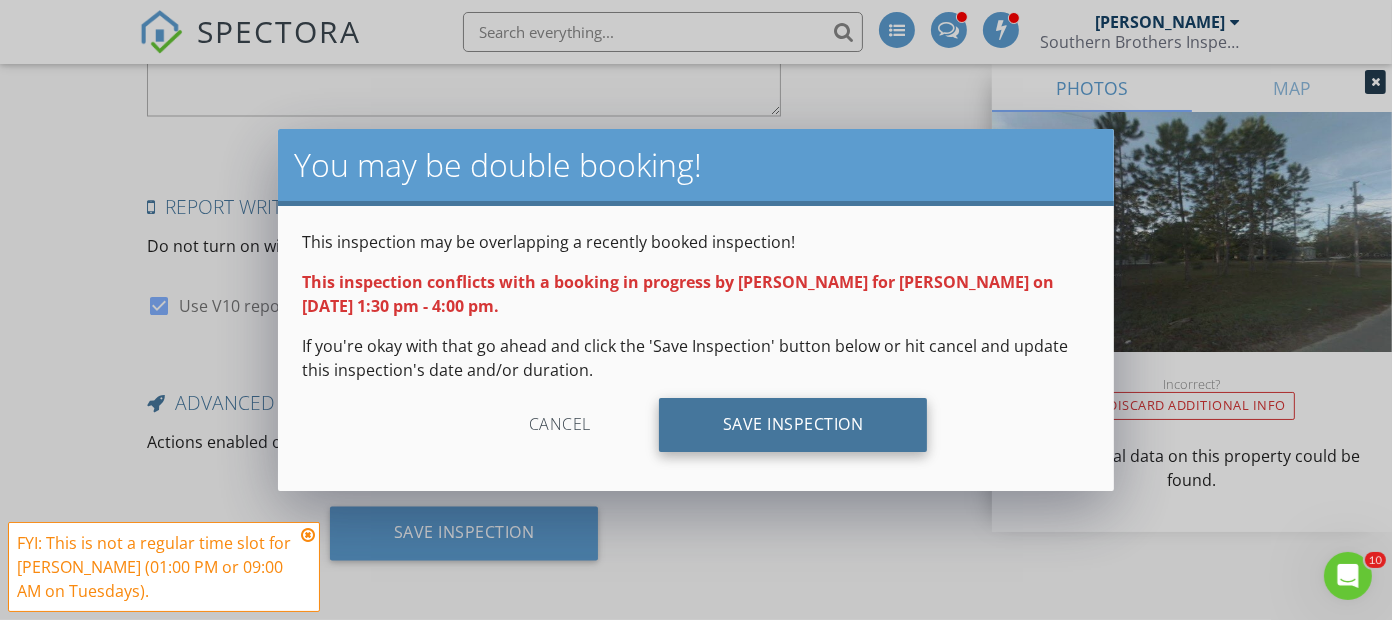 click on "Save Inspection" at bounding box center (793, 425) 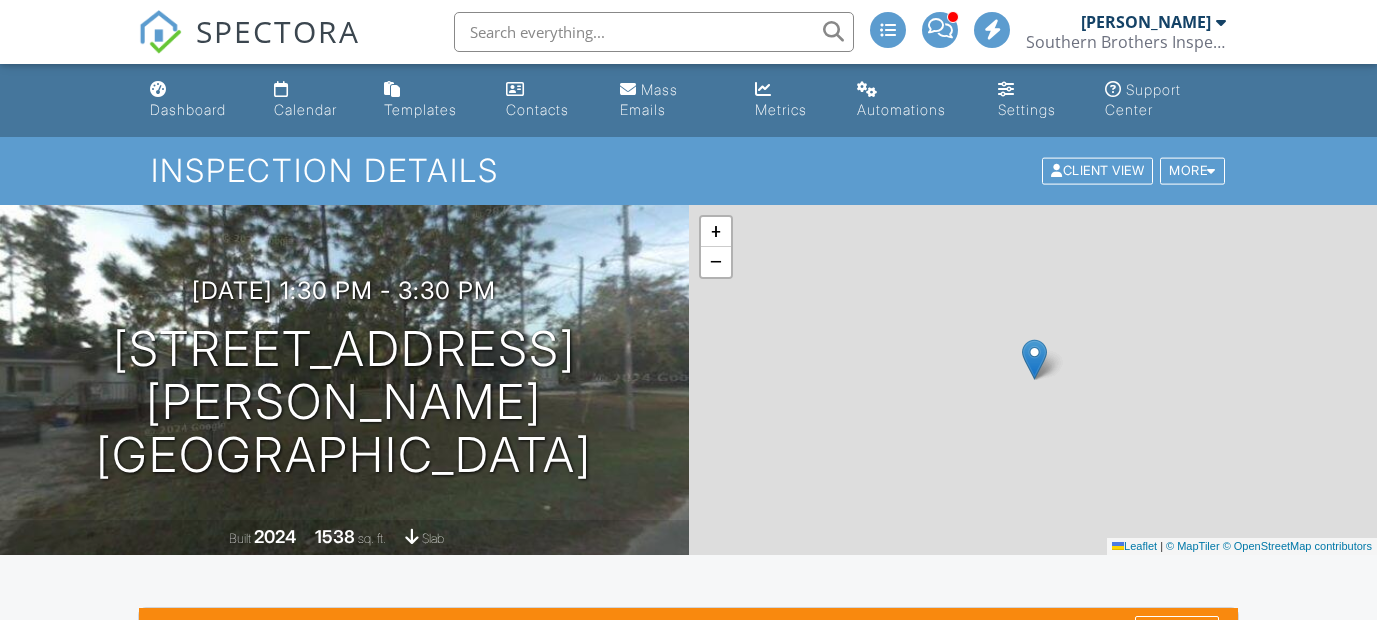 scroll, scrollTop: 0, scrollLeft: 0, axis: both 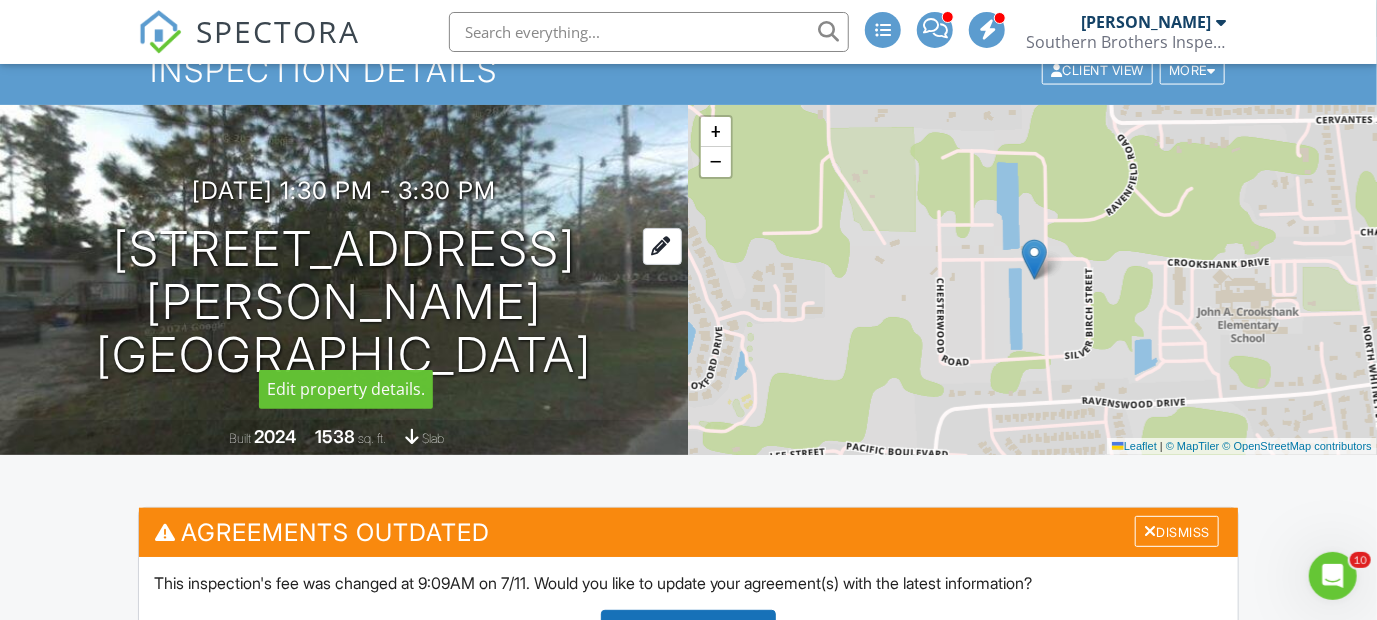 click at bounding box center (662, 246) 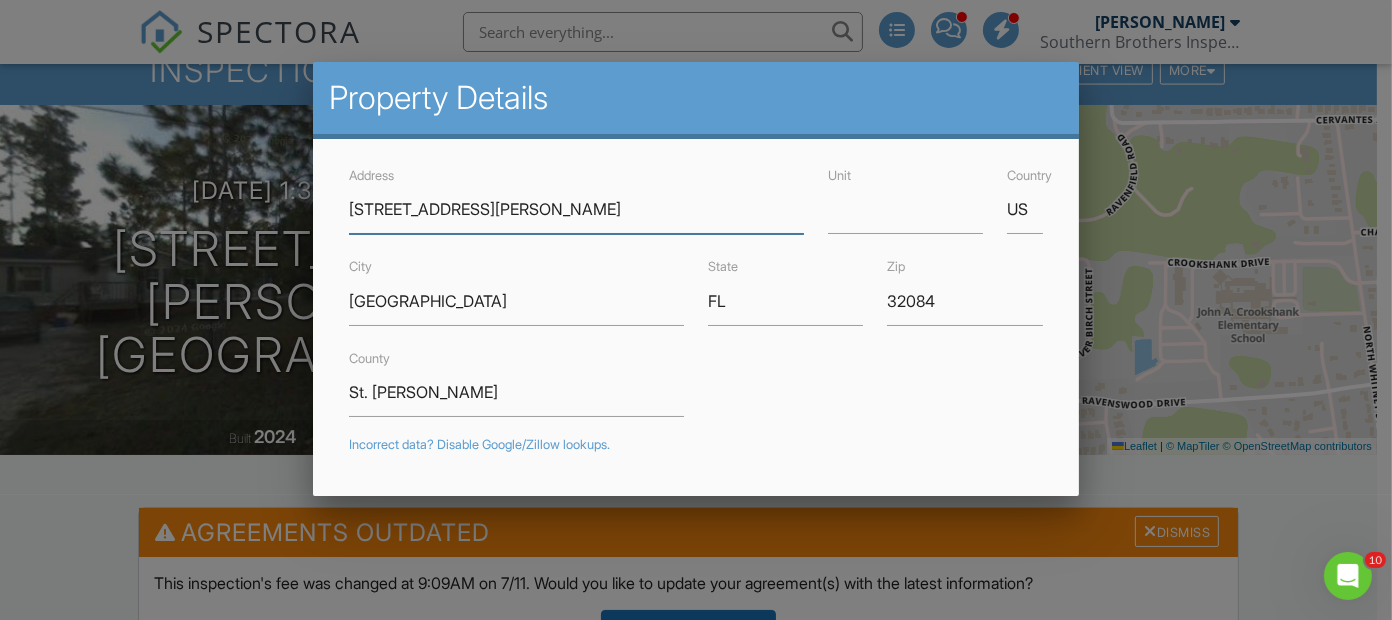 click on "165 Ashbrook St" at bounding box center [576, 209] 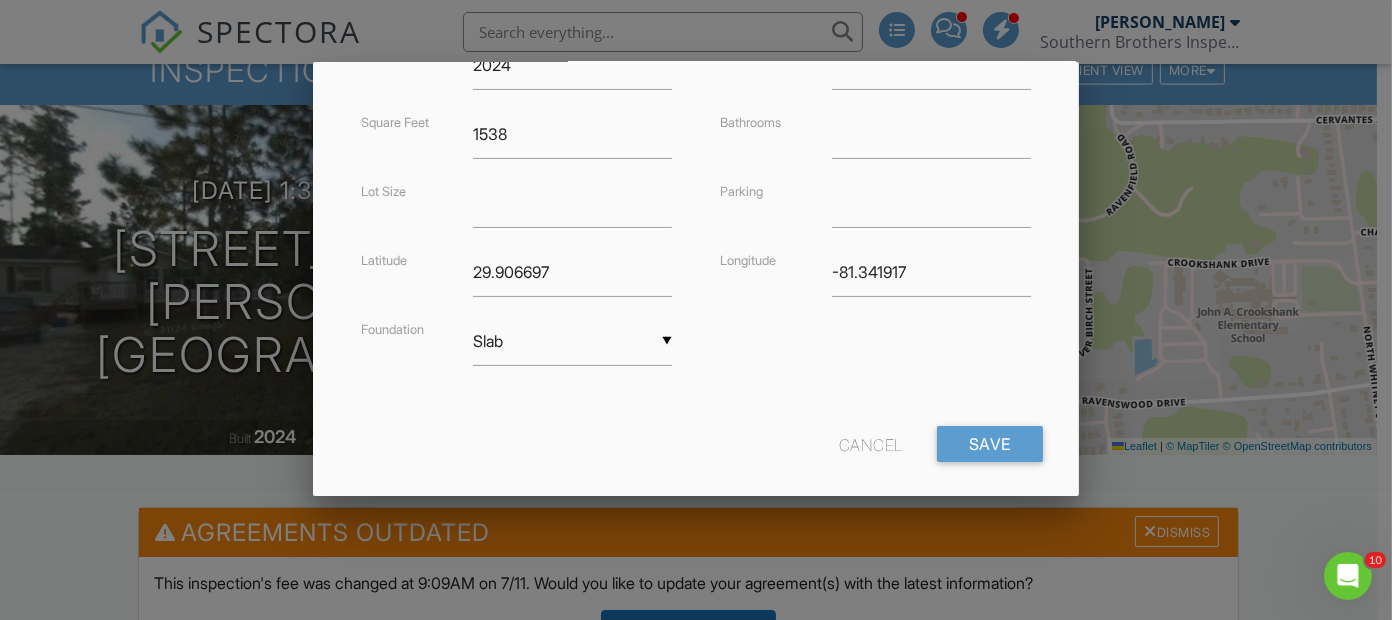 scroll, scrollTop: 563, scrollLeft: 0, axis: vertical 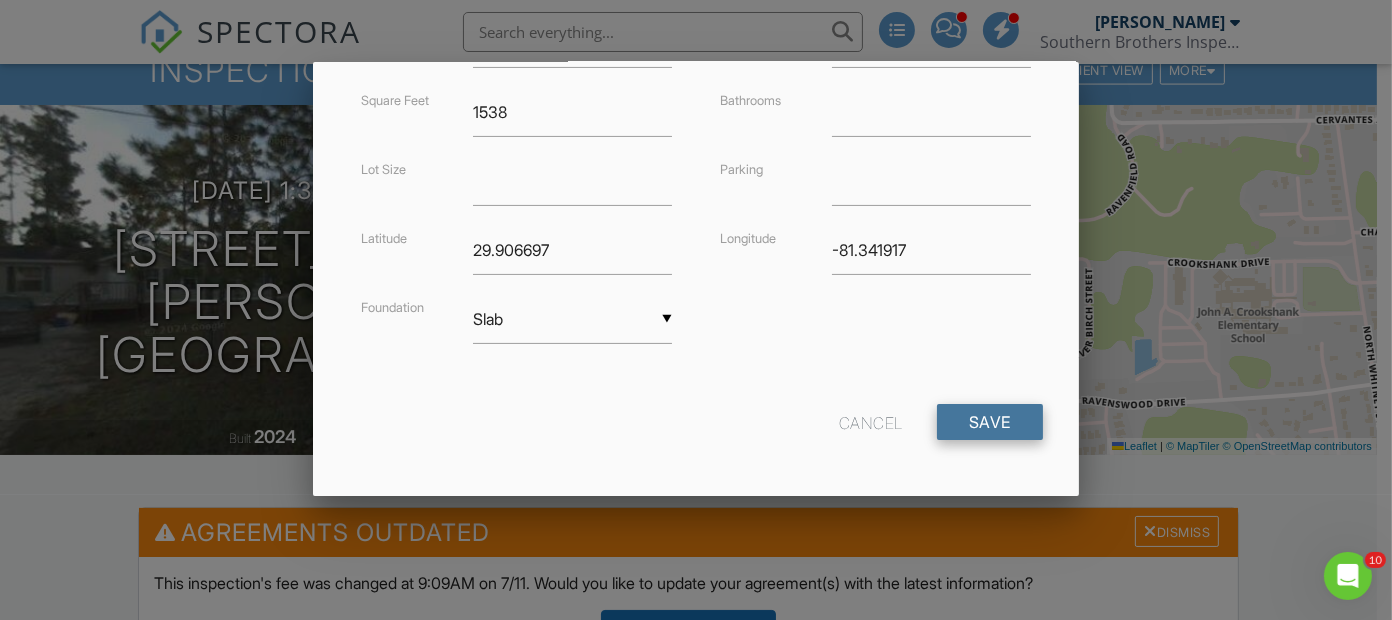 type on "[STREET_ADDRESS][PERSON_NAME]" 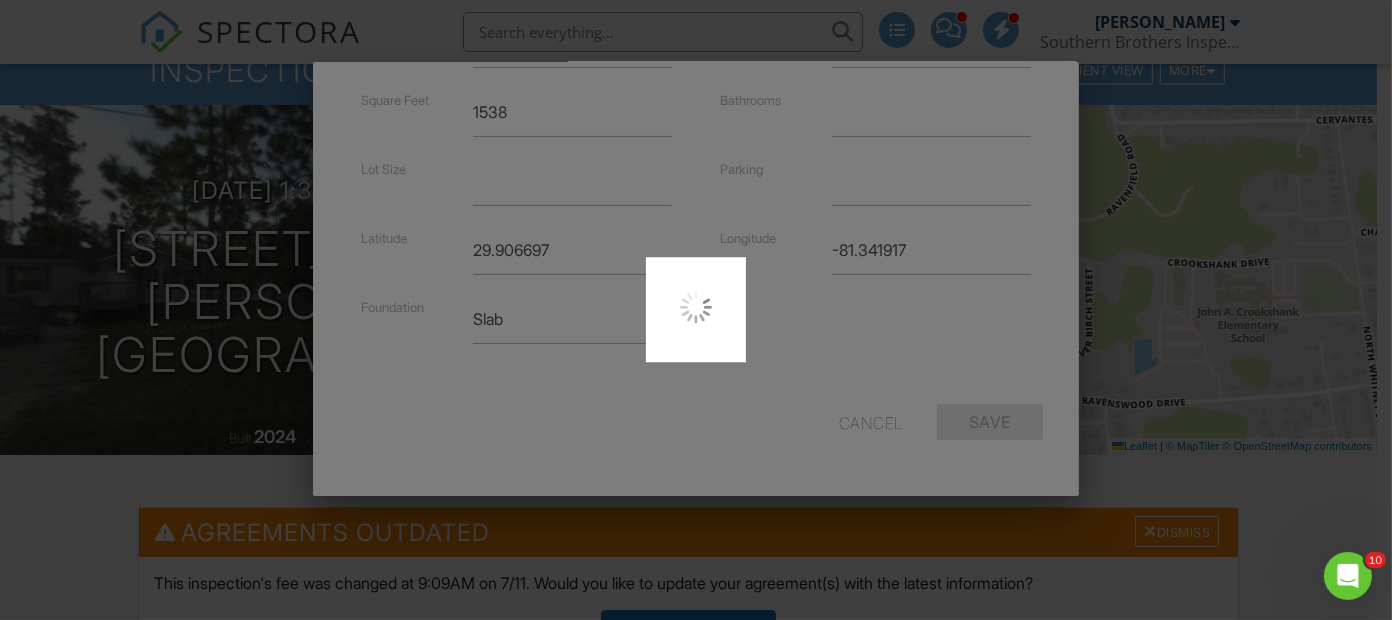 type on "29.9066601" 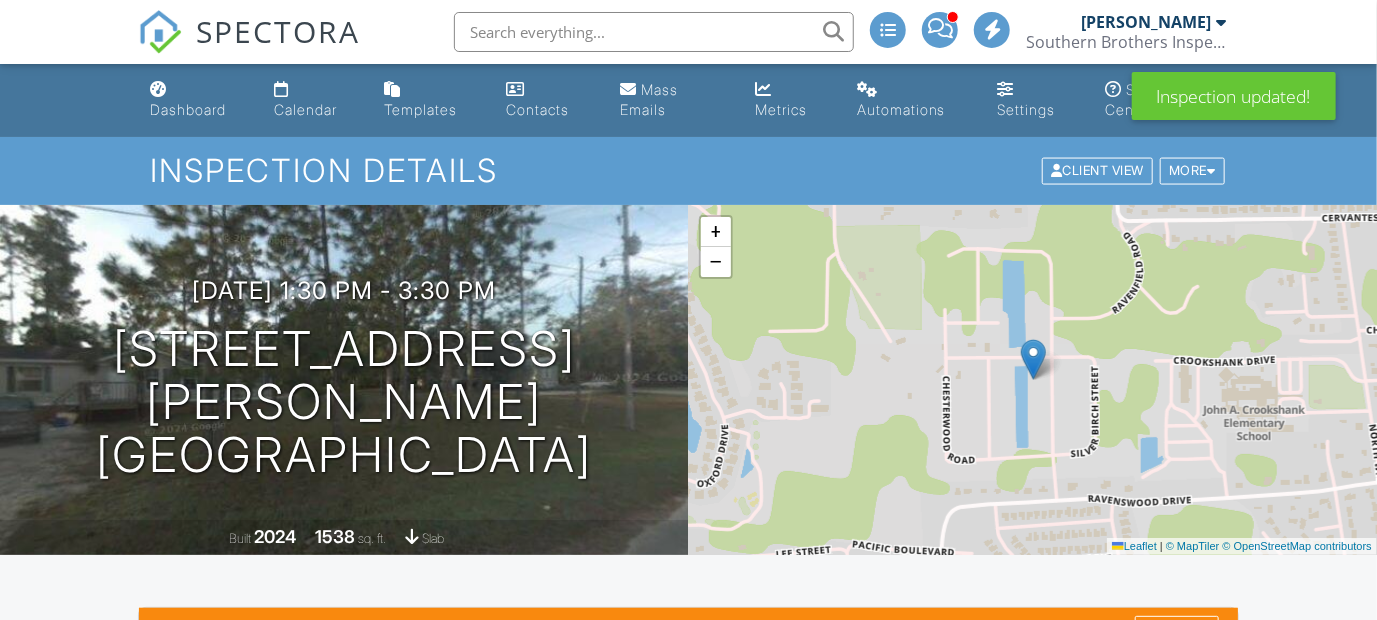 scroll, scrollTop: 100, scrollLeft: 0, axis: vertical 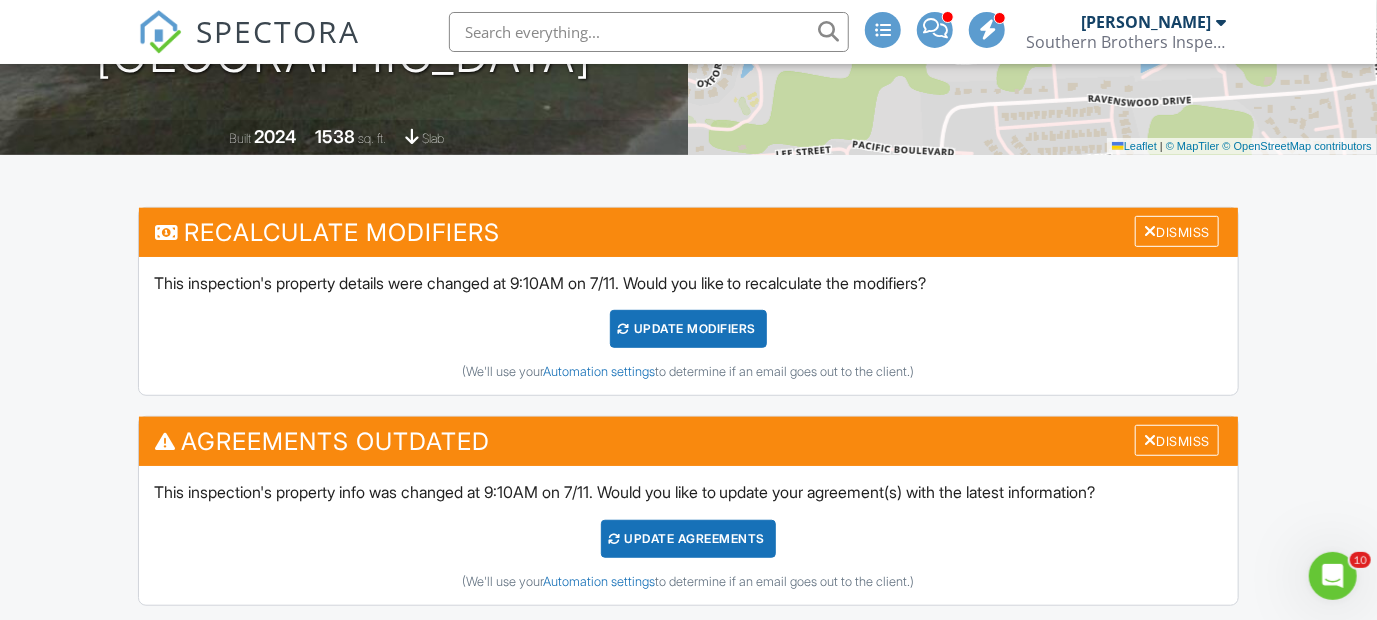 click on "Update Agreements" at bounding box center [688, 539] 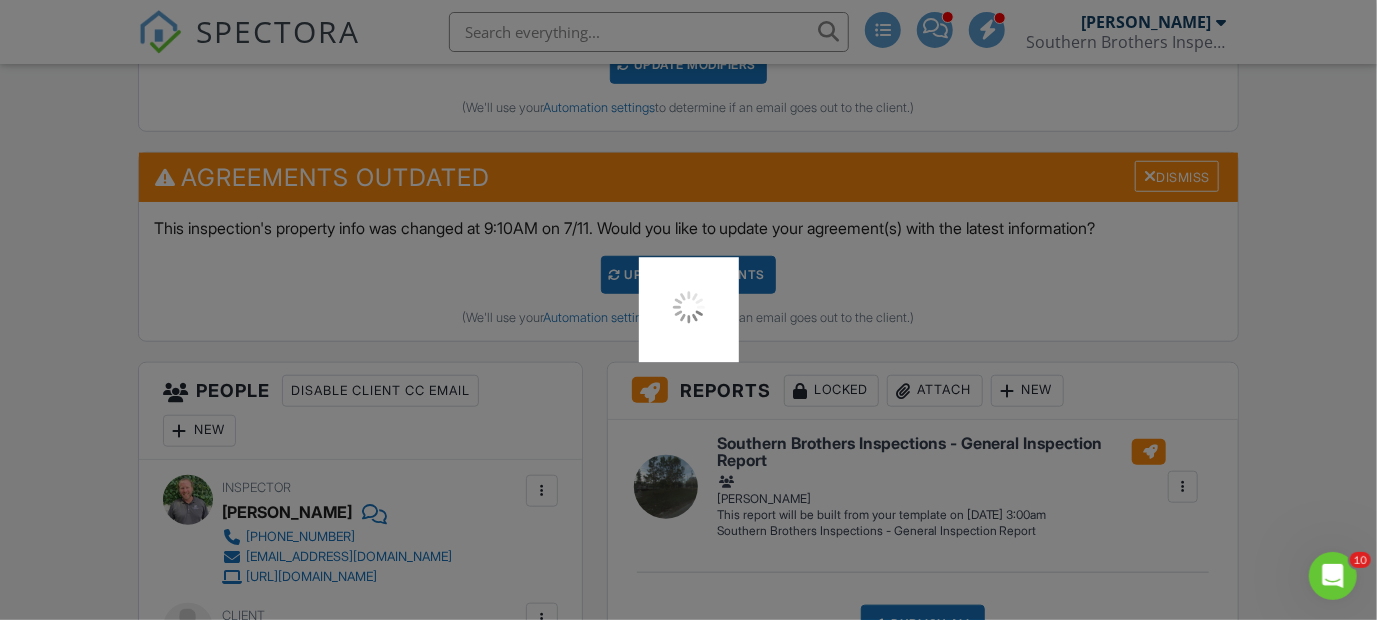 scroll, scrollTop: 700, scrollLeft: 0, axis: vertical 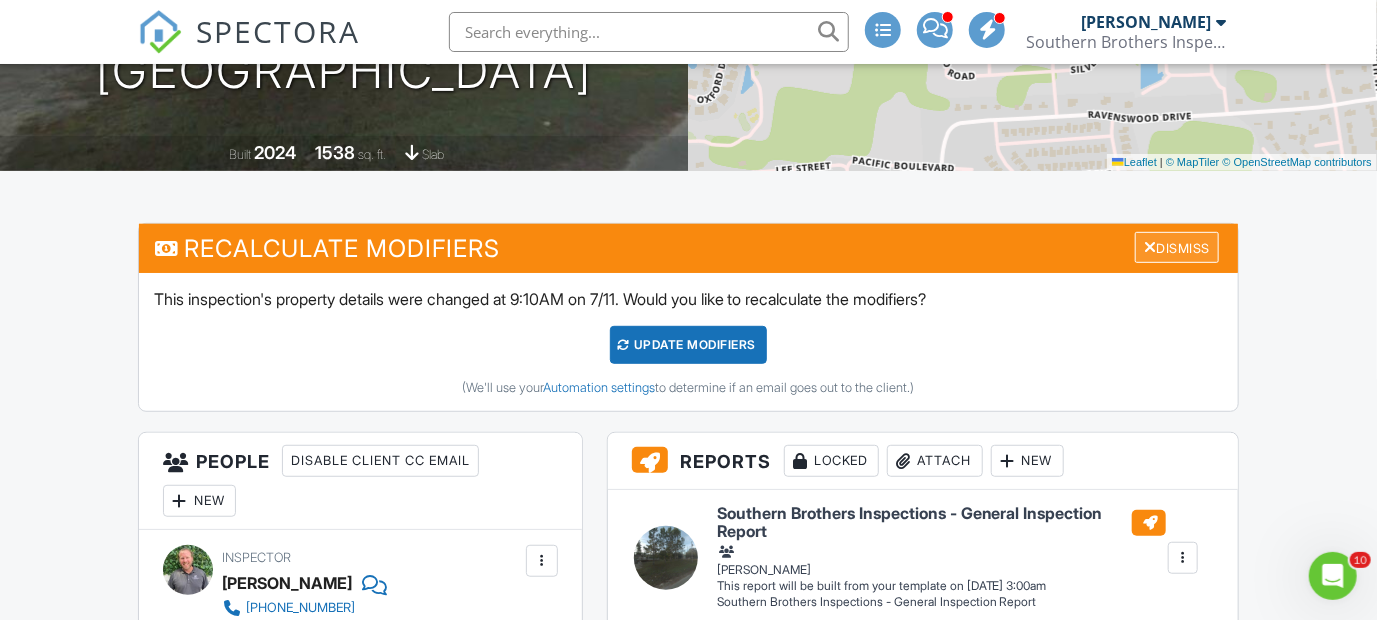 click on "Dismiss" at bounding box center [1177, 247] 